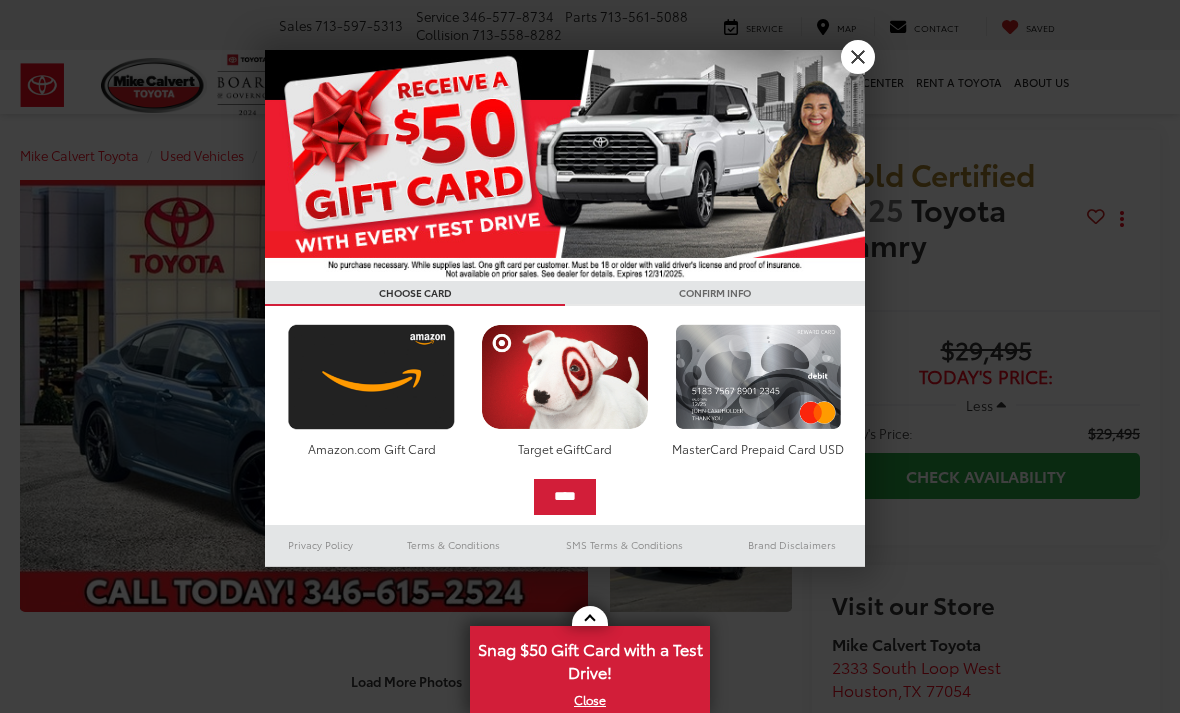 scroll, scrollTop: 0, scrollLeft: 0, axis: both 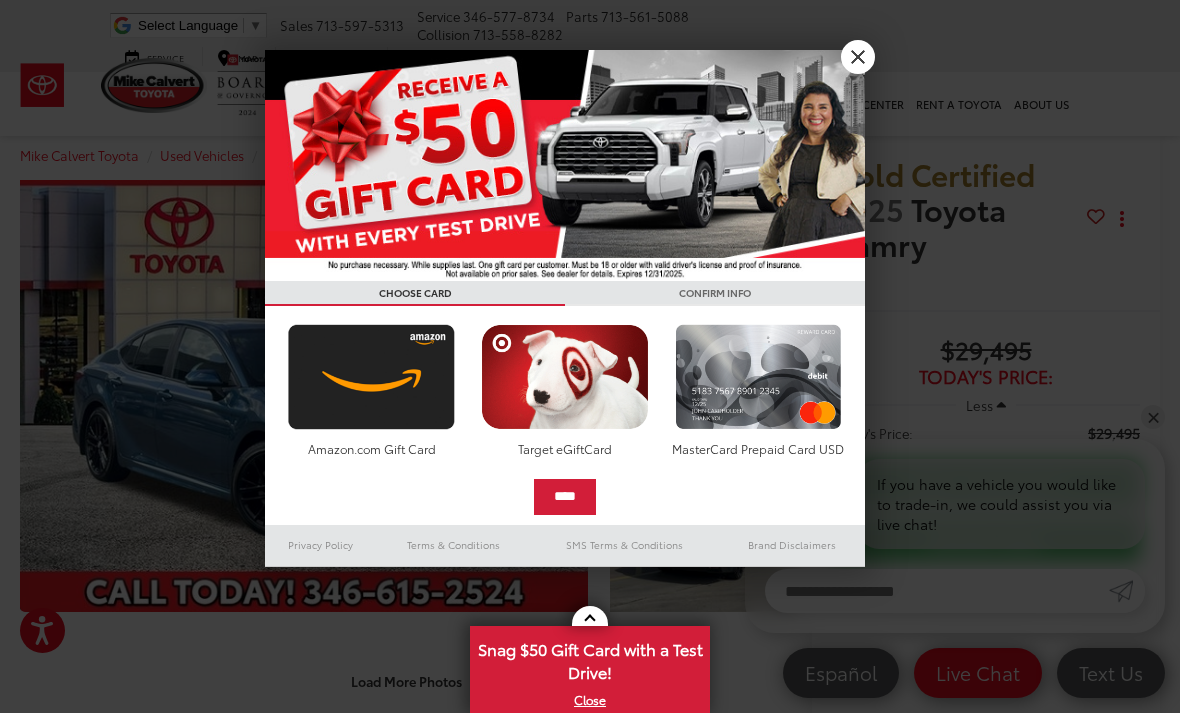click on "X" at bounding box center (858, 57) 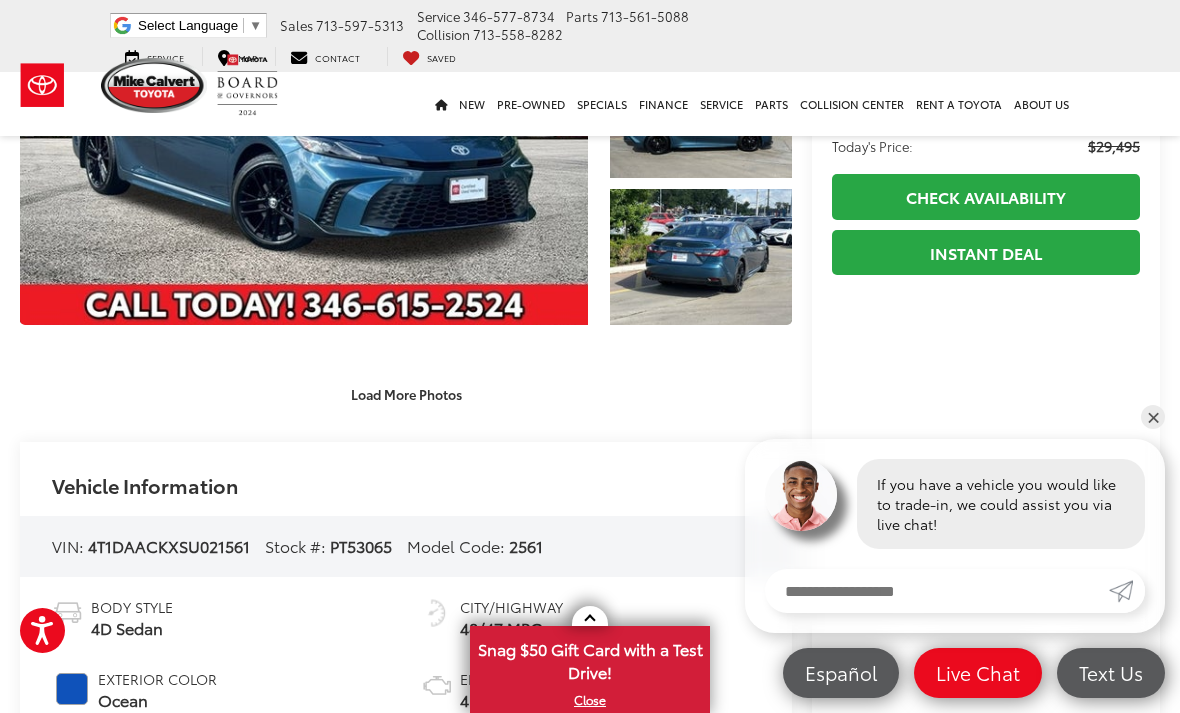 scroll, scrollTop: 304, scrollLeft: 0, axis: vertical 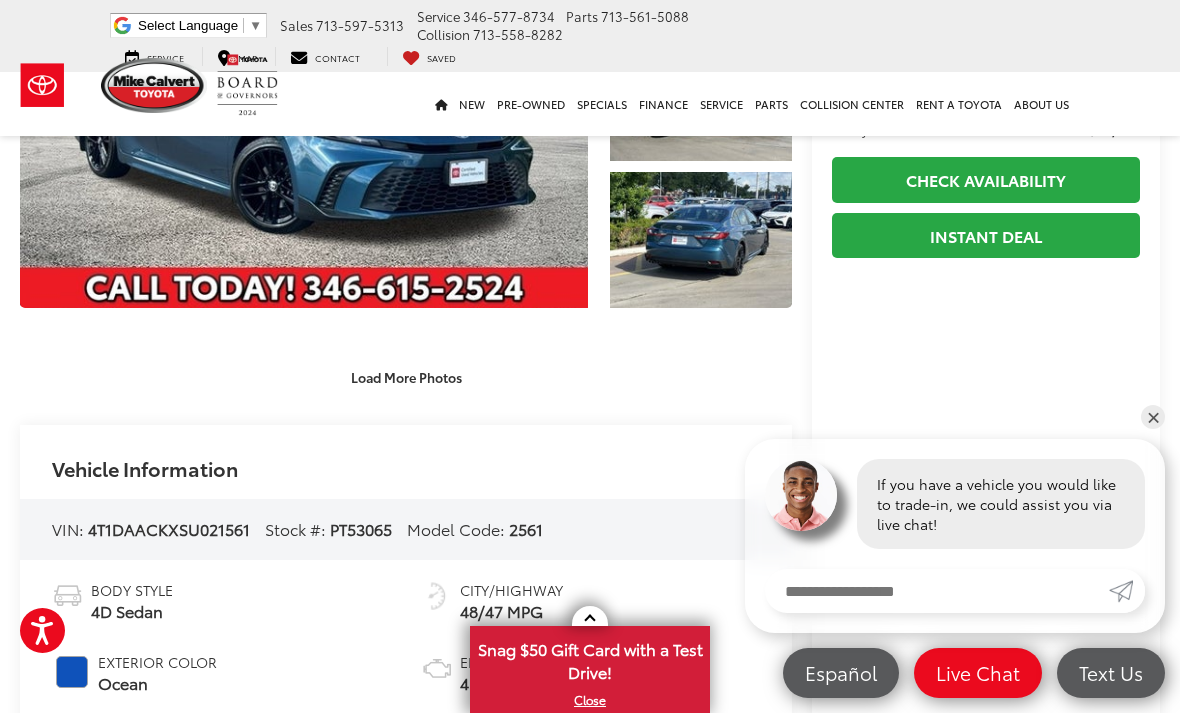 click on "Load More Photos" at bounding box center [406, 376] 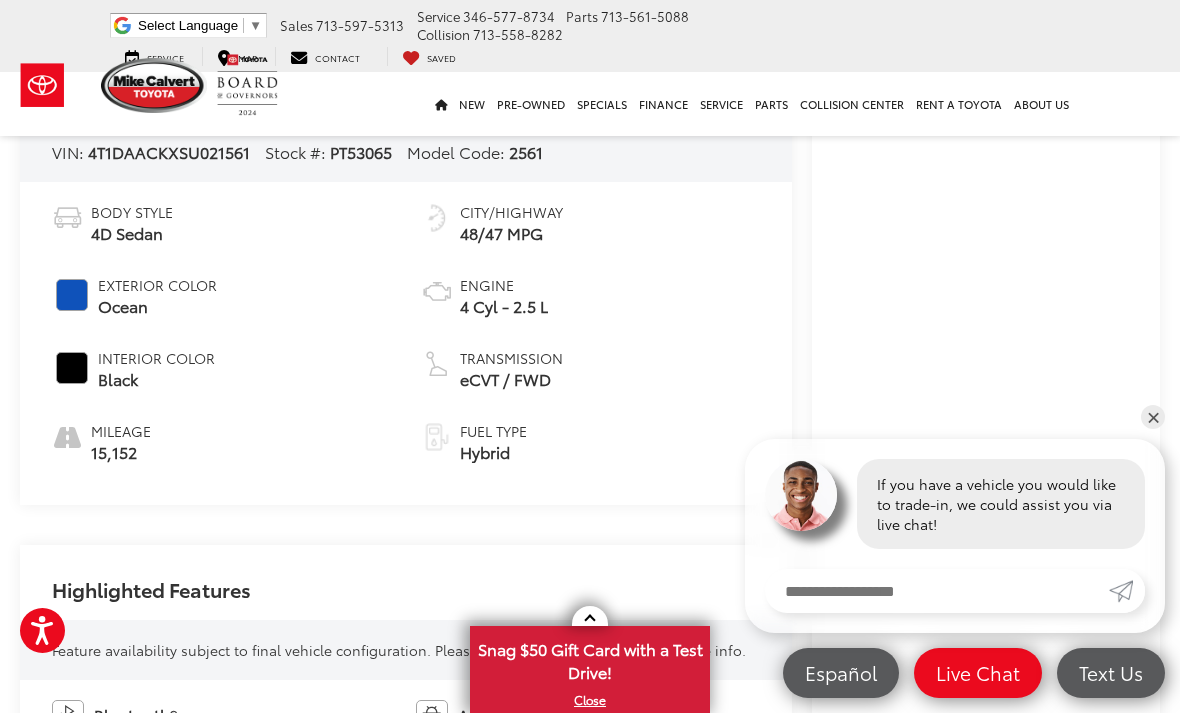 scroll, scrollTop: 1262, scrollLeft: 0, axis: vertical 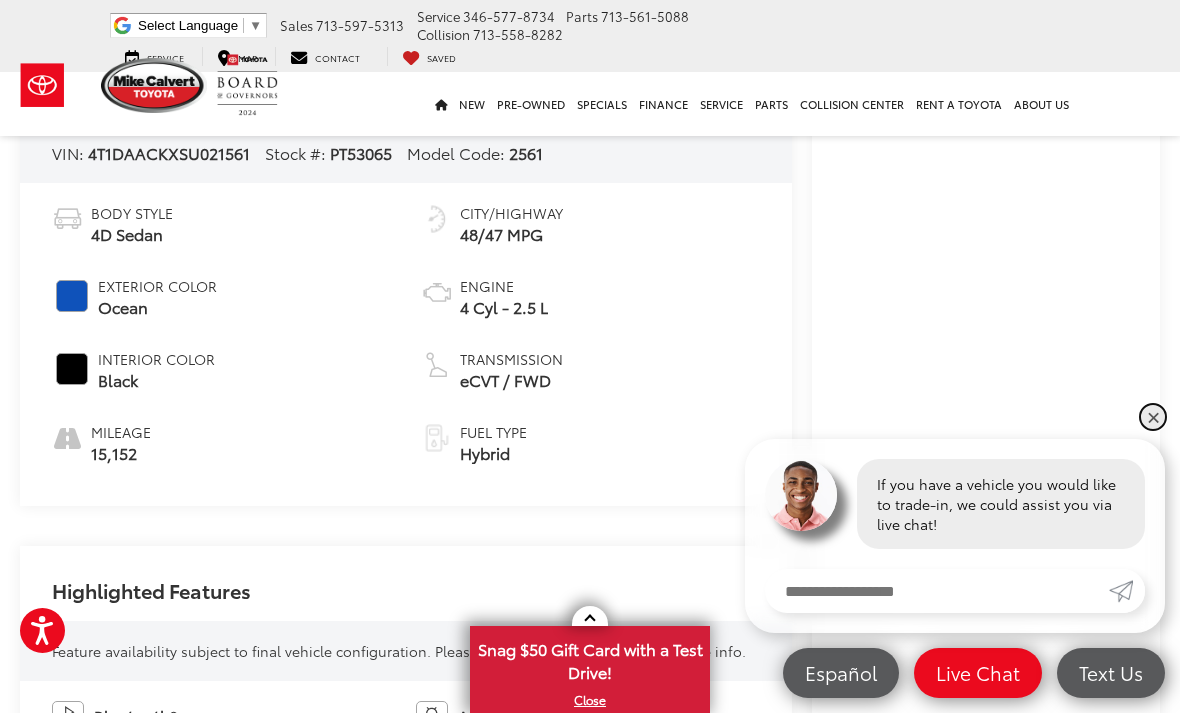 click on "✕" at bounding box center [1153, 417] 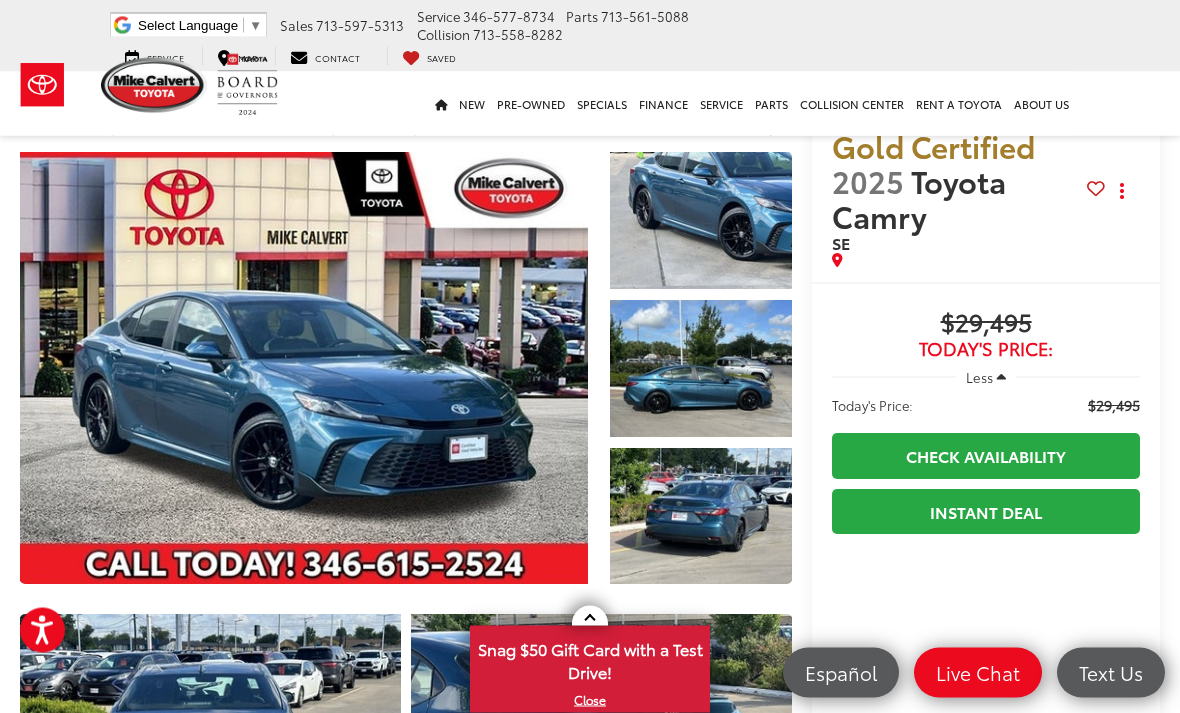 scroll, scrollTop: 0, scrollLeft: 0, axis: both 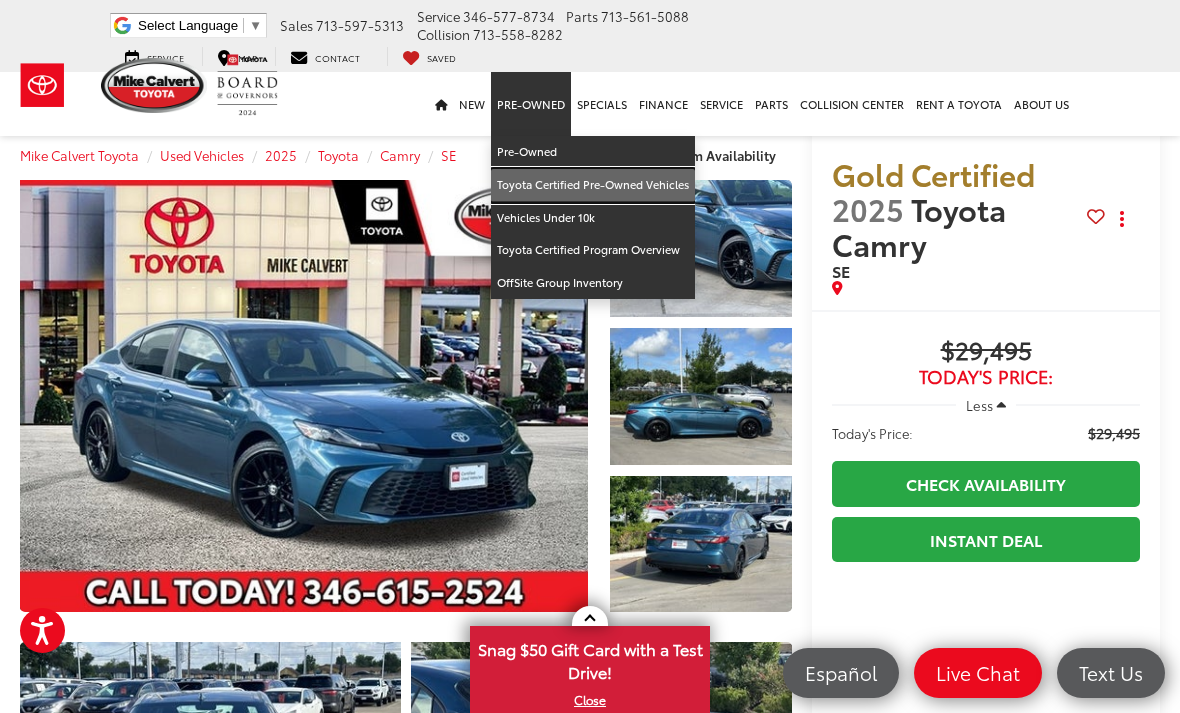 click on "Toyota Certified Pre-Owned Vehicles" at bounding box center [593, 185] 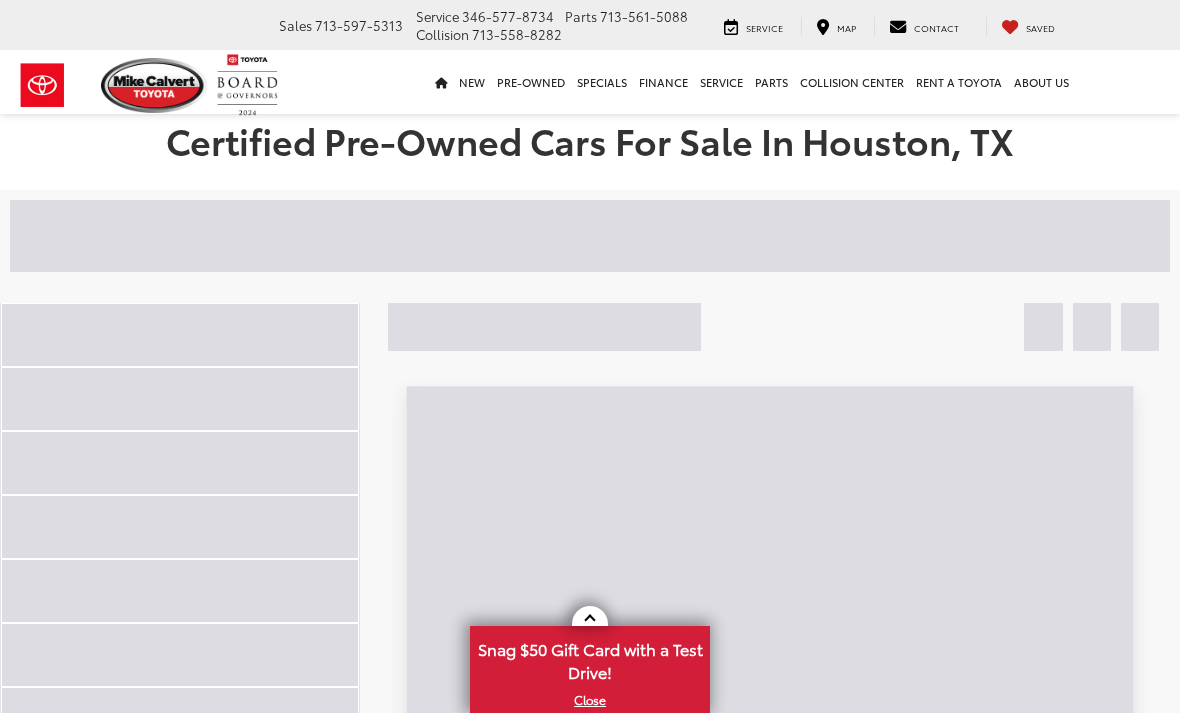 scroll, scrollTop: 0, scrollLeft: 0, axis: both 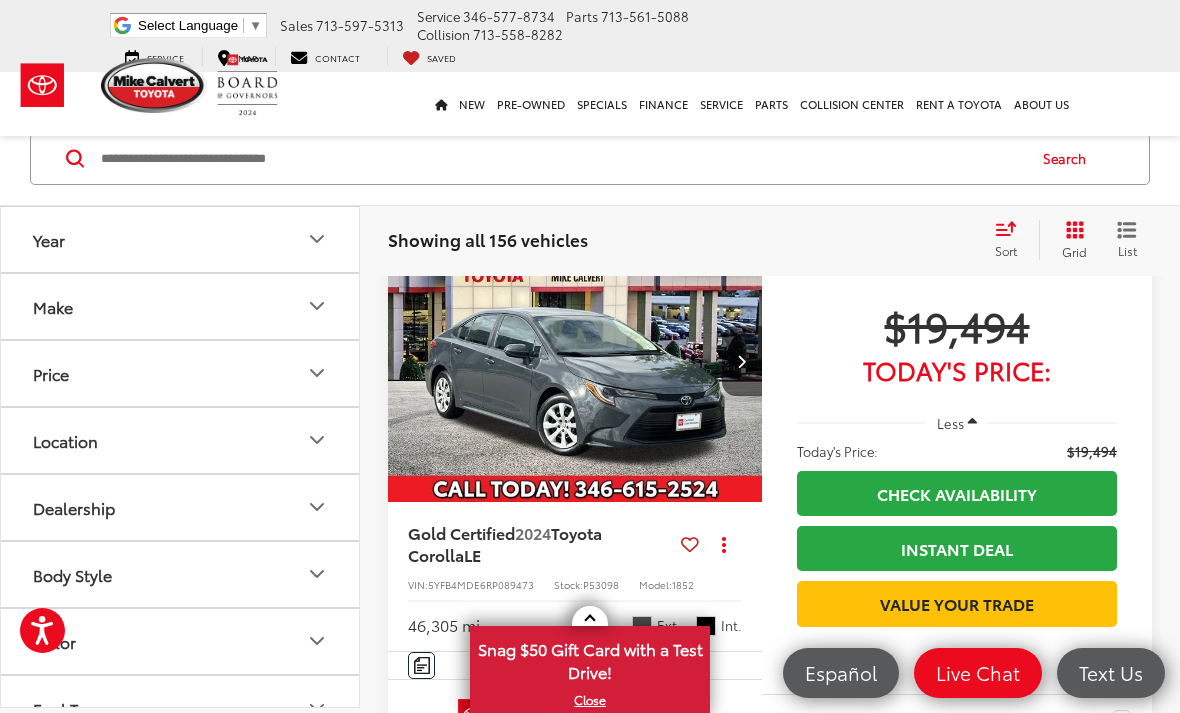 click 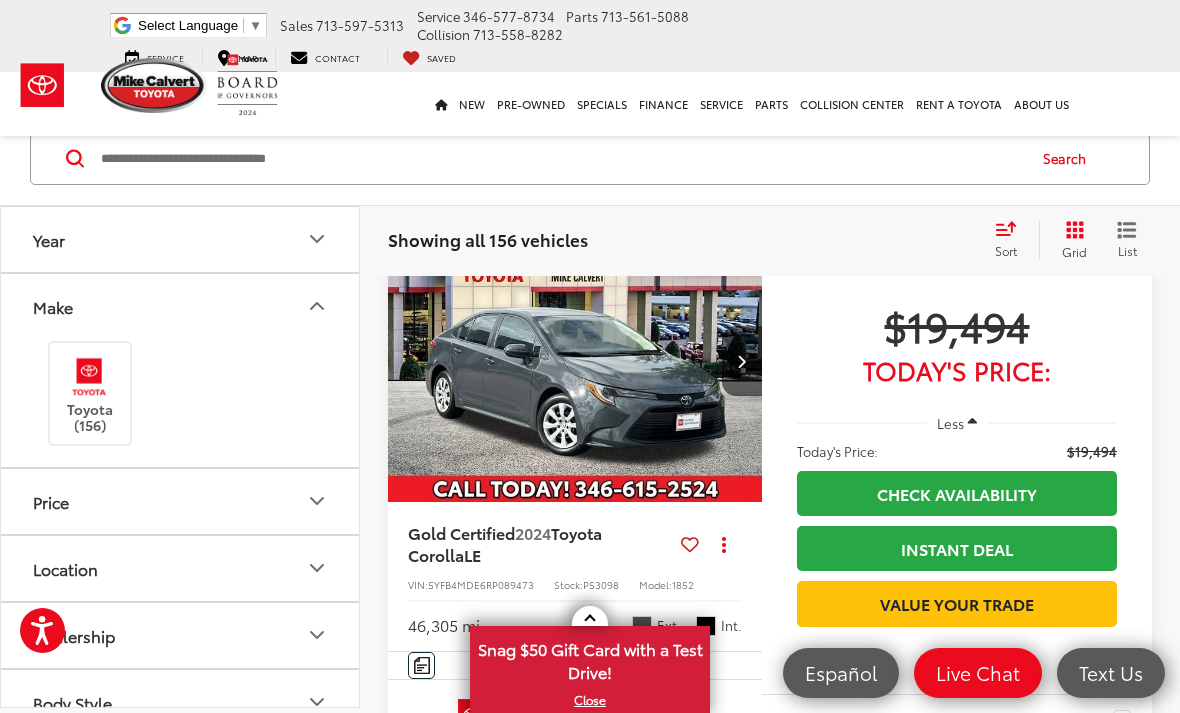 click at bounding box center [89, 377] 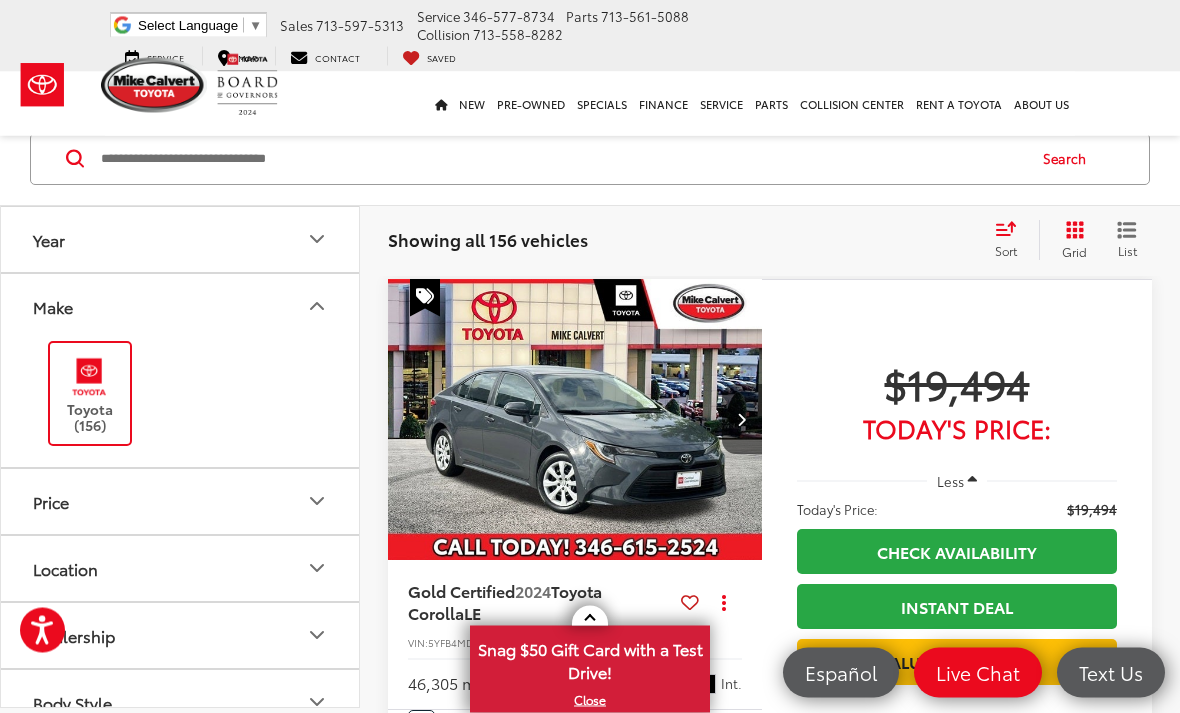 scroll, scrollTop: 76, scrollLeft: 0, axis: vertical 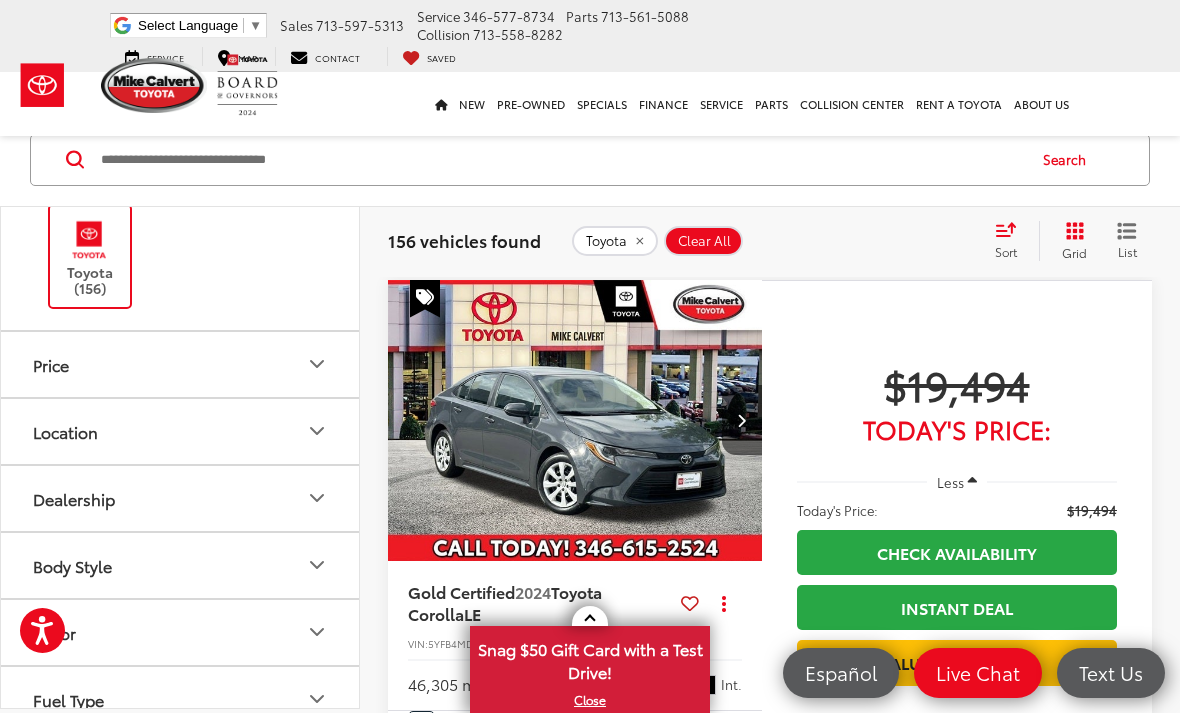 click 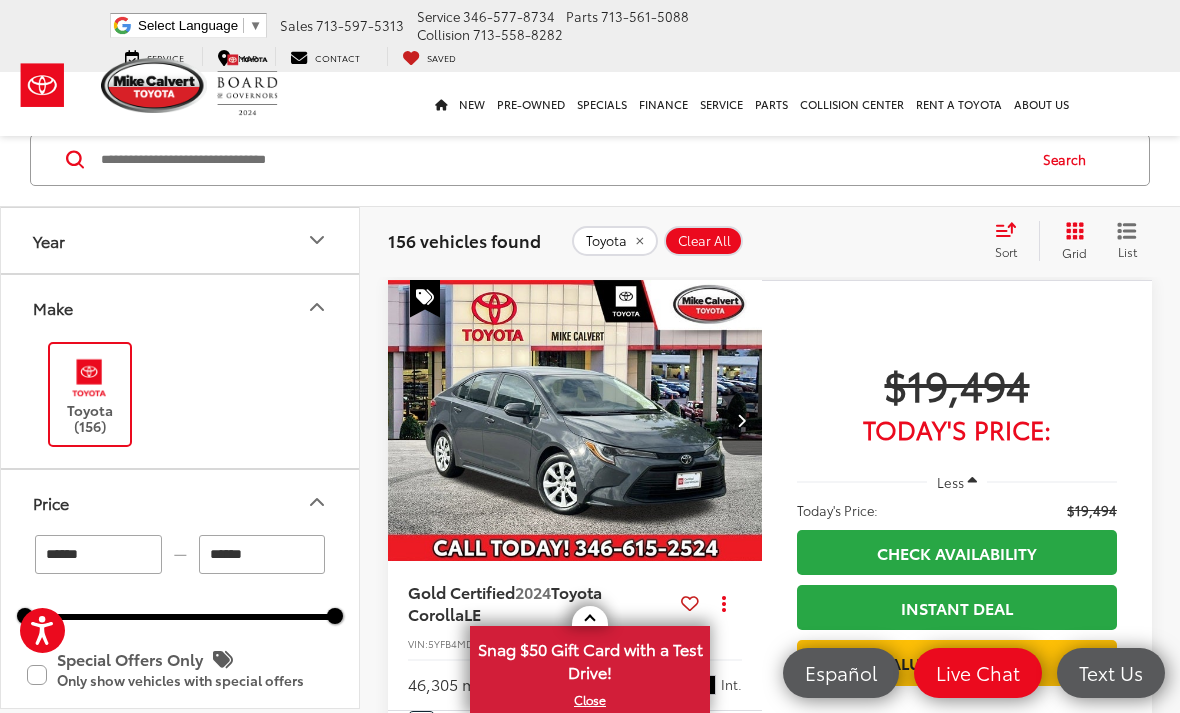 scroll, scrollTop: 0, scrollLeft: 0, axis: both 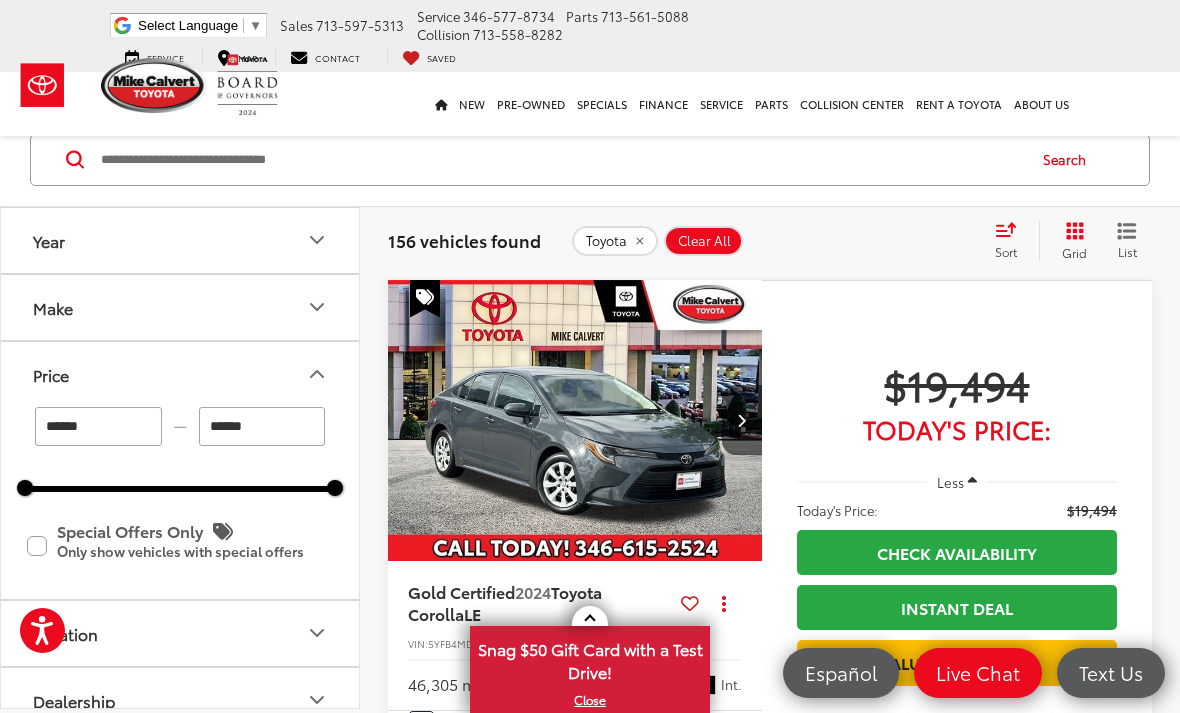 click 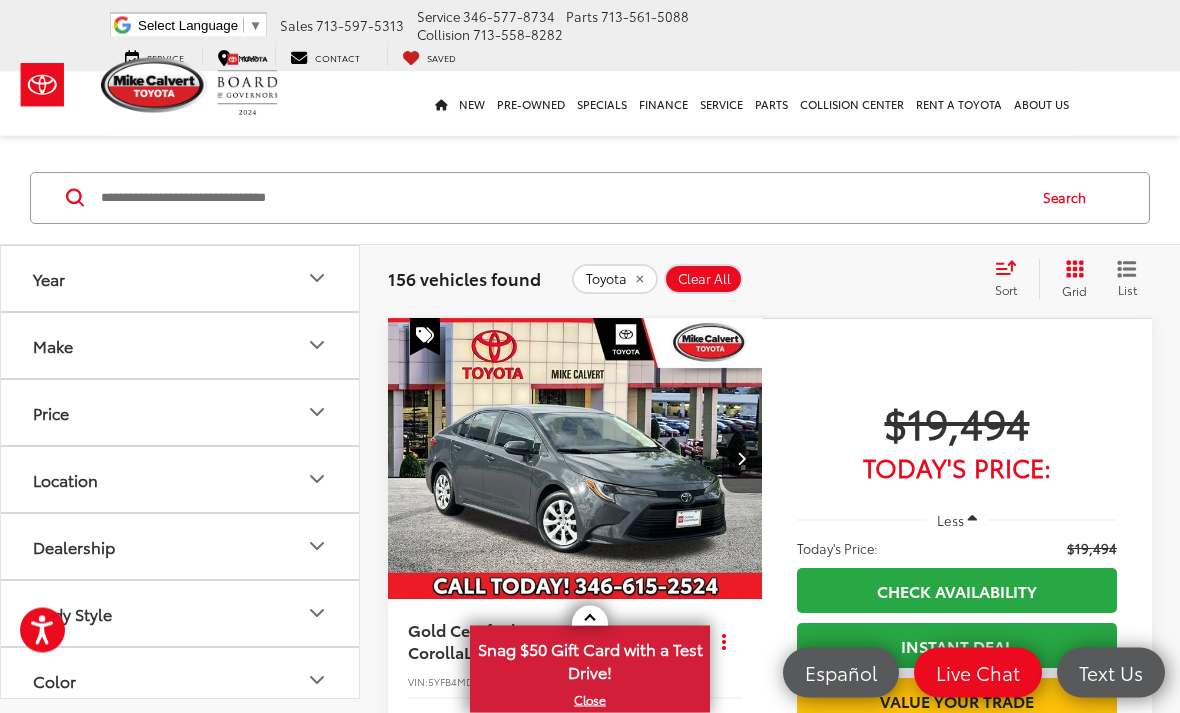 scroll, scrollTop: 28, scrollLeft: 0, axis: vertical 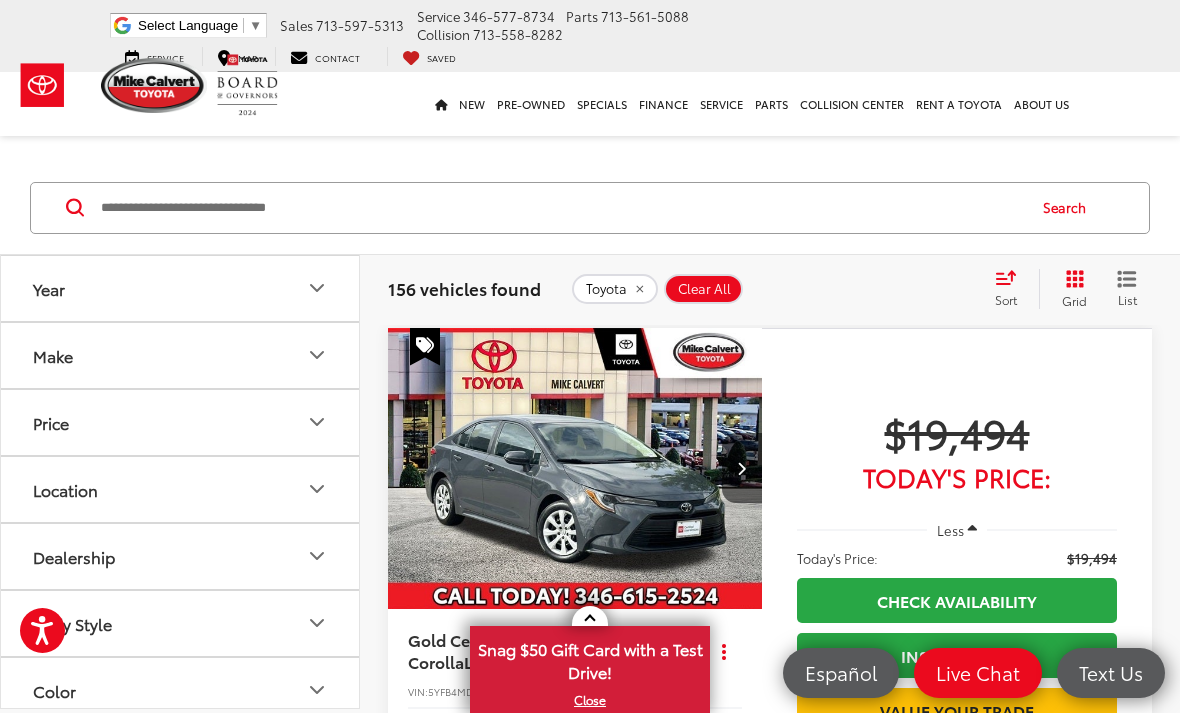click 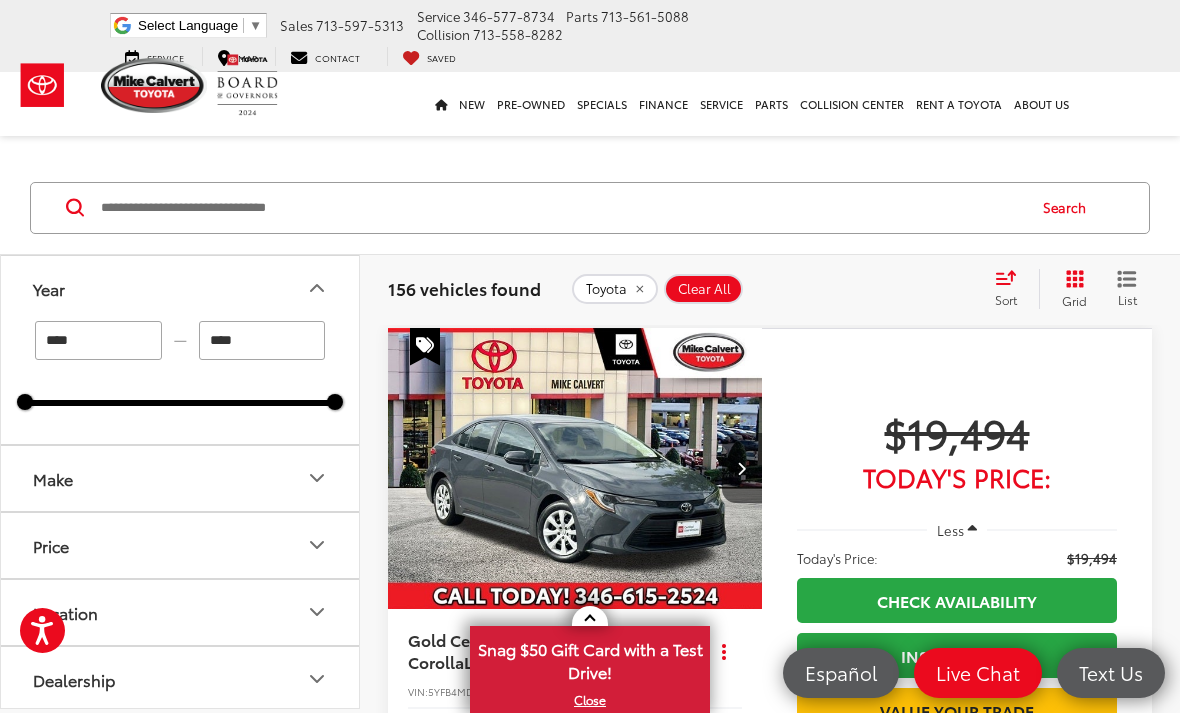 click on "Year" at bounding box center (181, 288) 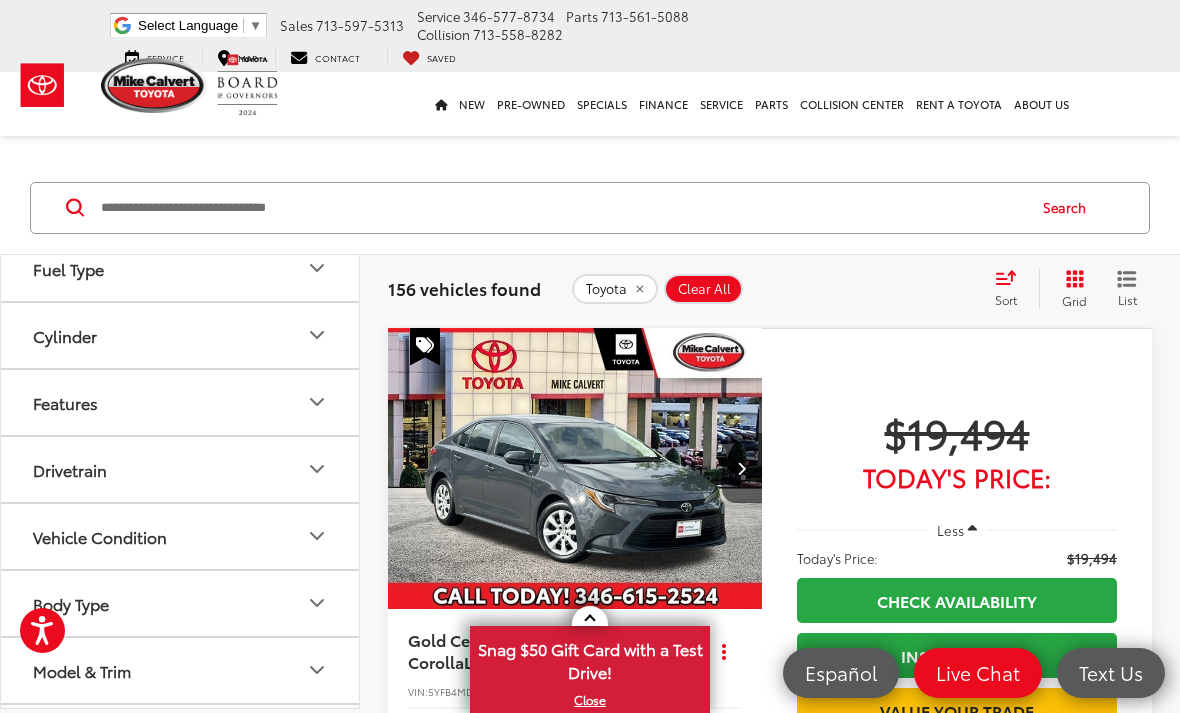 scroll, scrollTop: 488, scrollLeft: 0, axis: vertical 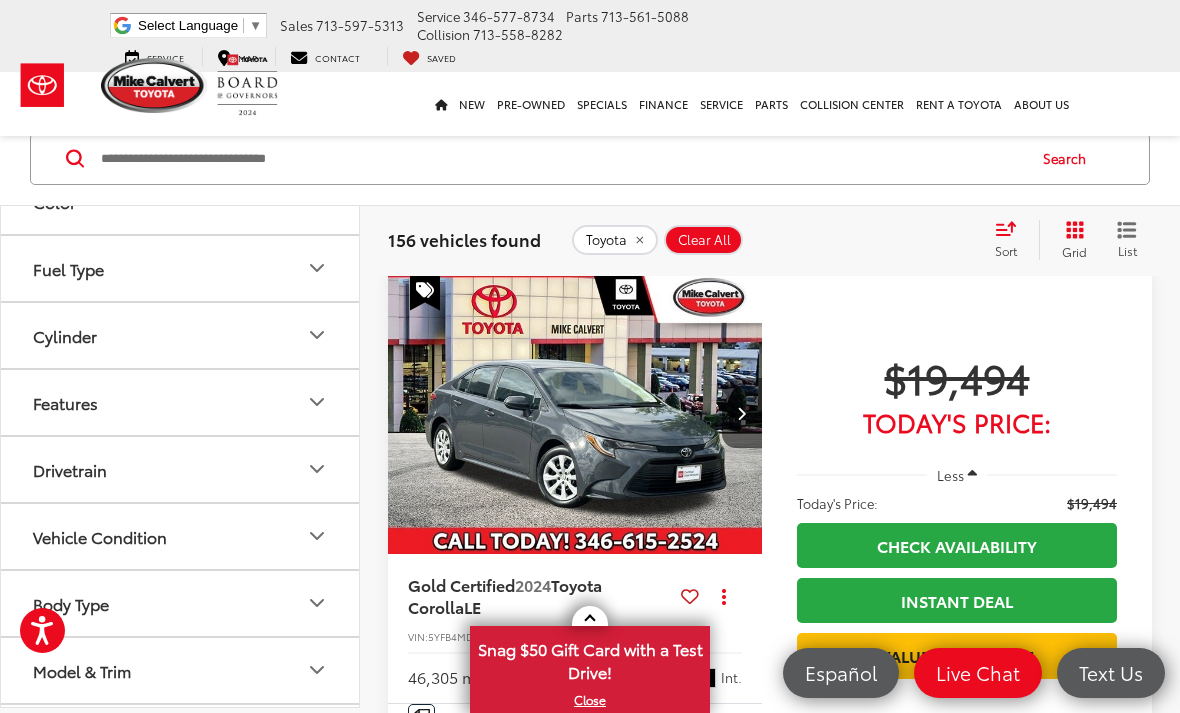click on "Model & Trim" at bounding box center (181, 670) 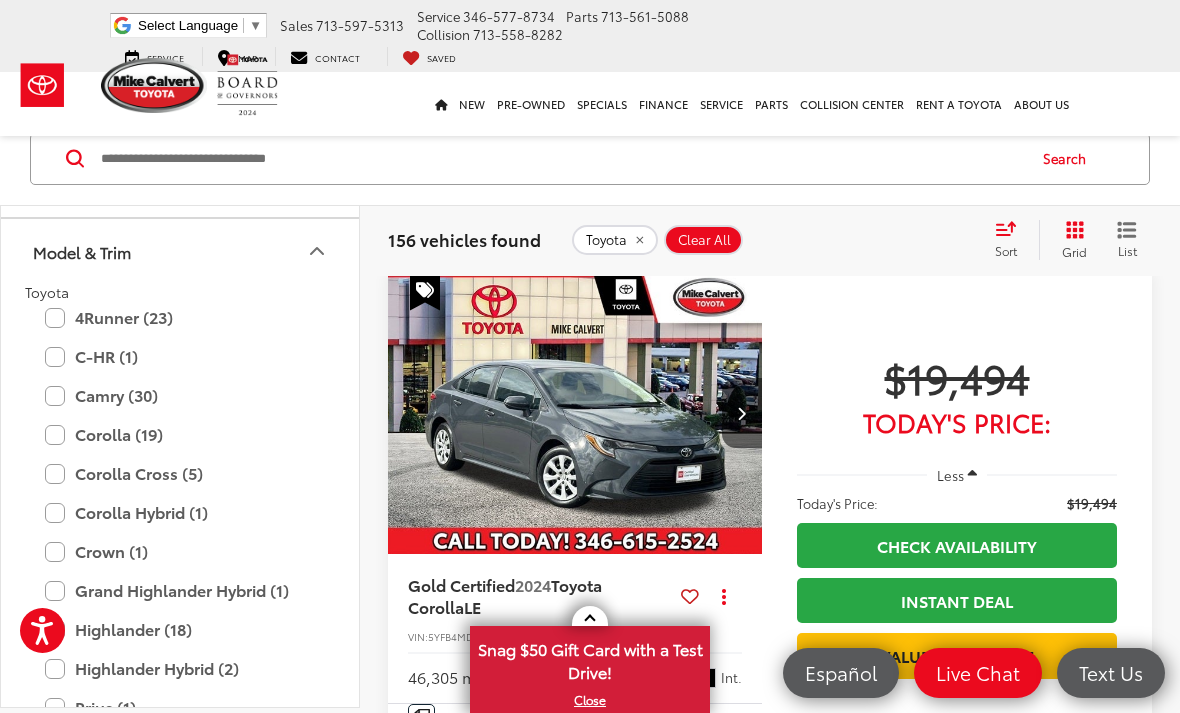 scroll, scrollTop: 854, scrollLeft: 0, axis: vertical 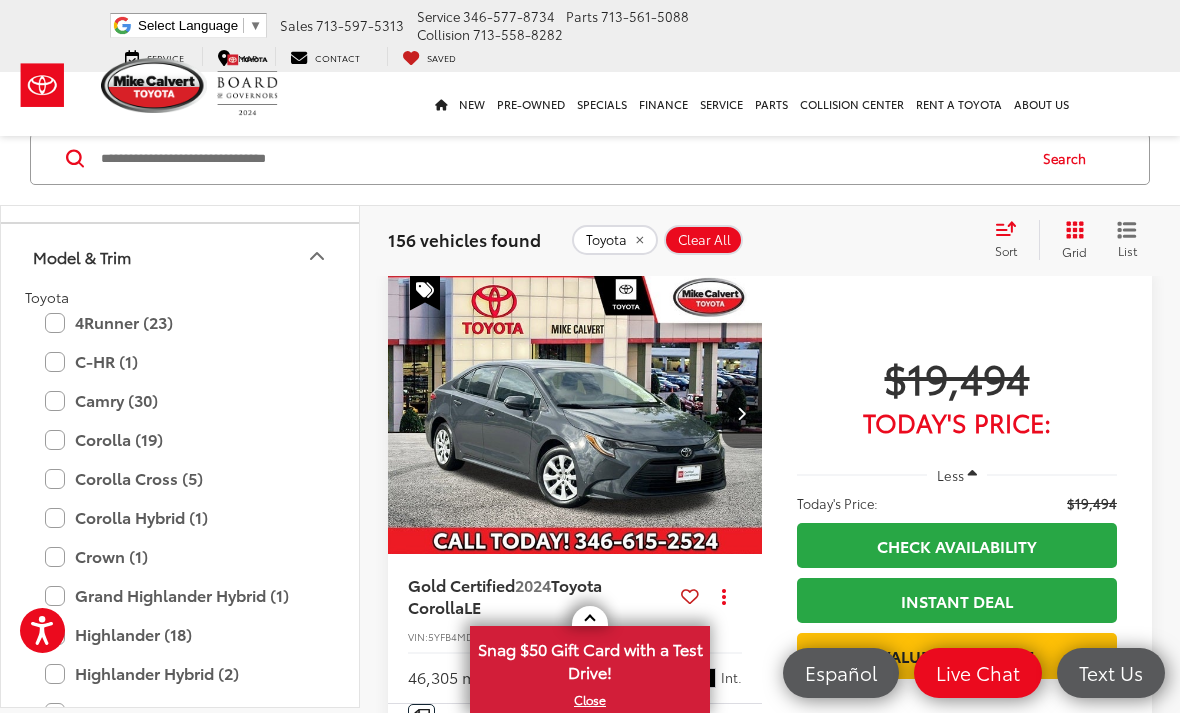 click on "Camry (30)" at bounding box center [180, 401] 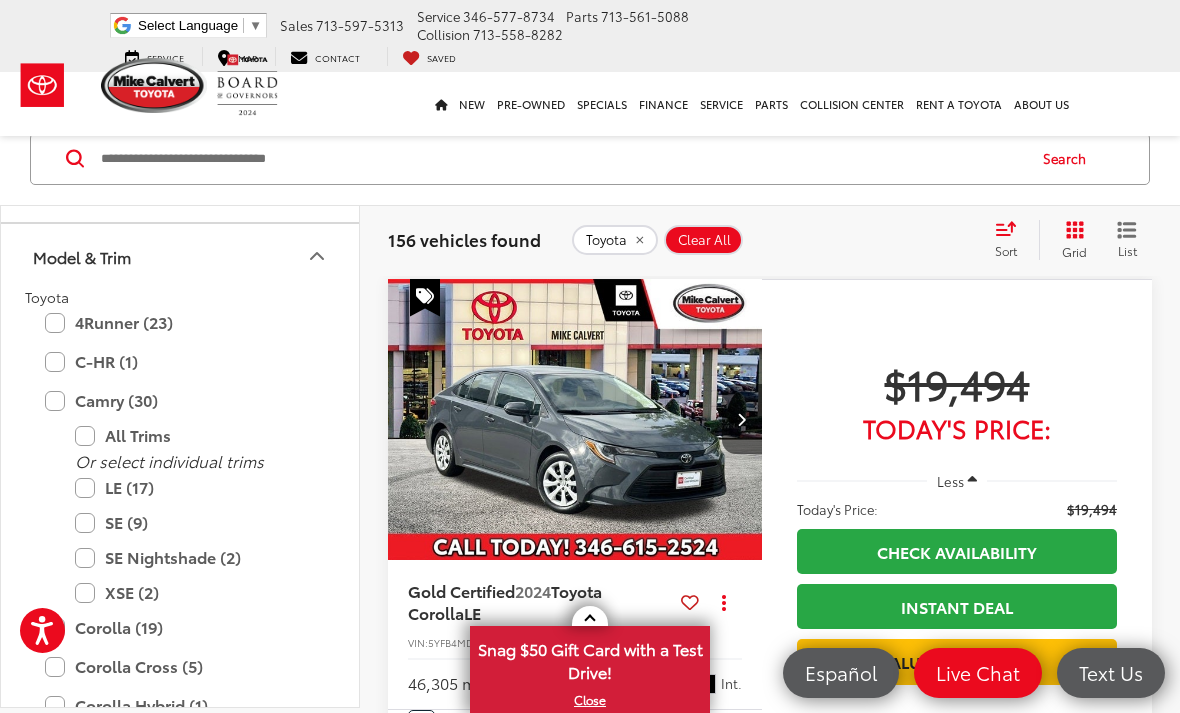 scroll, scrollTop: 76, scrollLeft: 0, axis: vertical 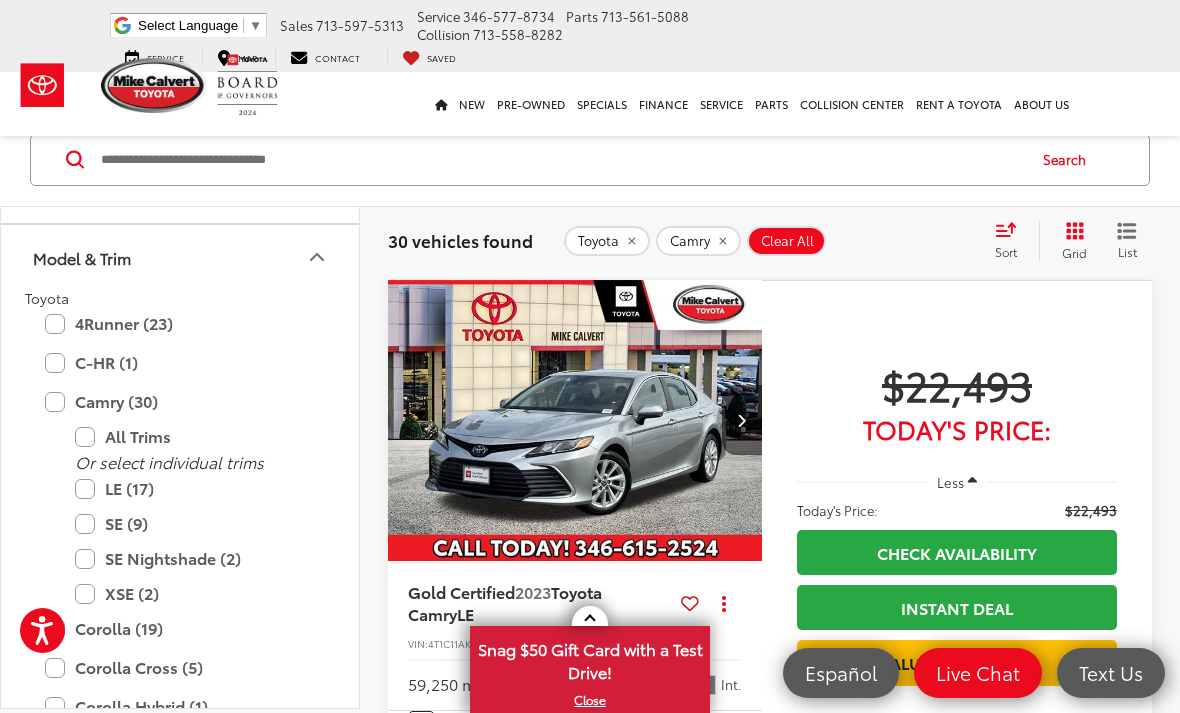 click on "SE (9)" at bounding box center [195, 523] 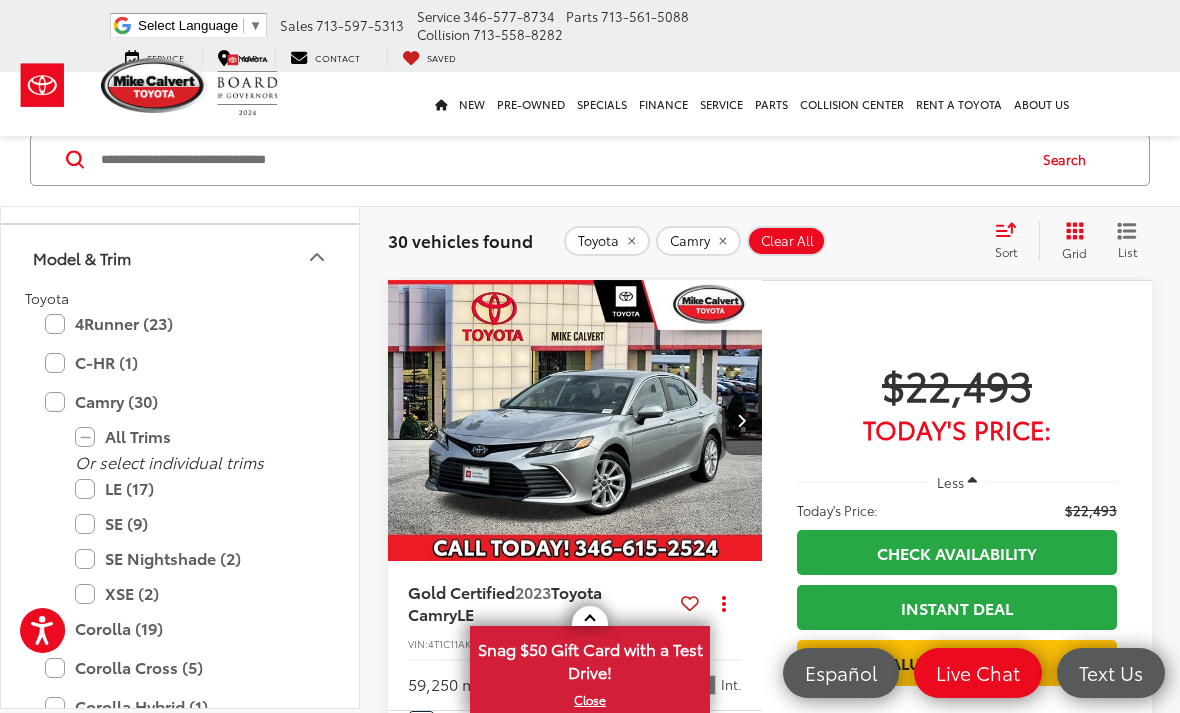 click on "SE Nightshade (2)" at bounding box center (195, 558) 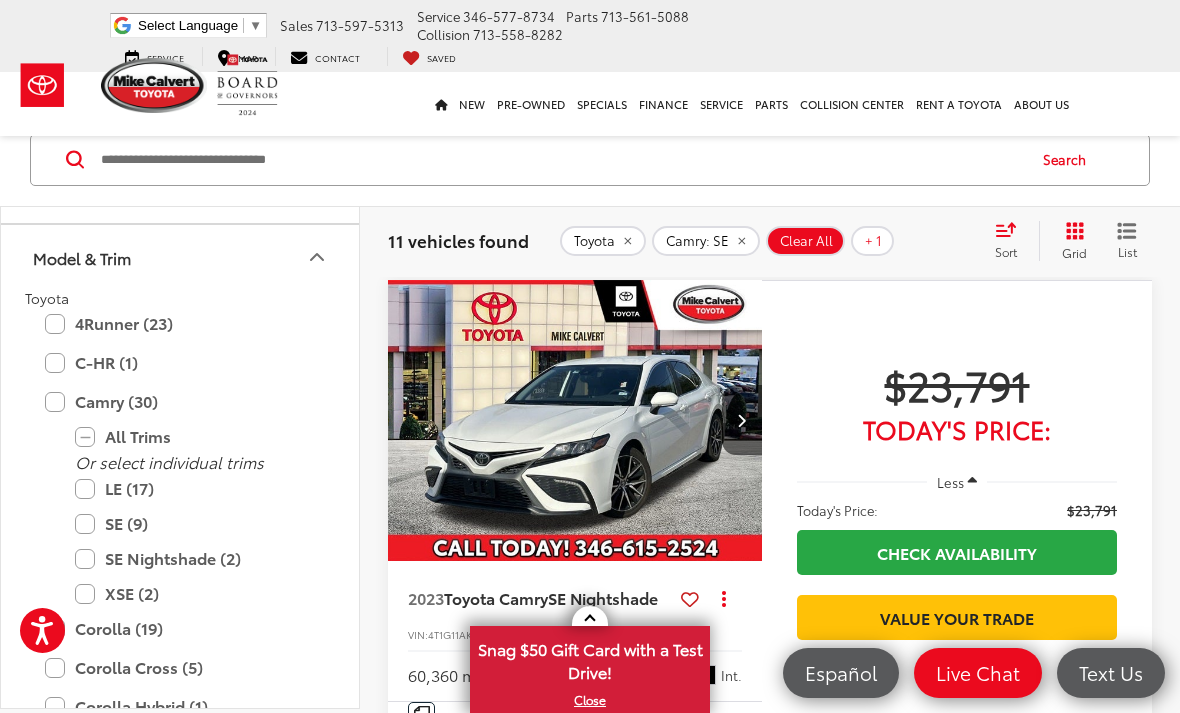 click on "XSE (2)" at bounding box center [195, 593] 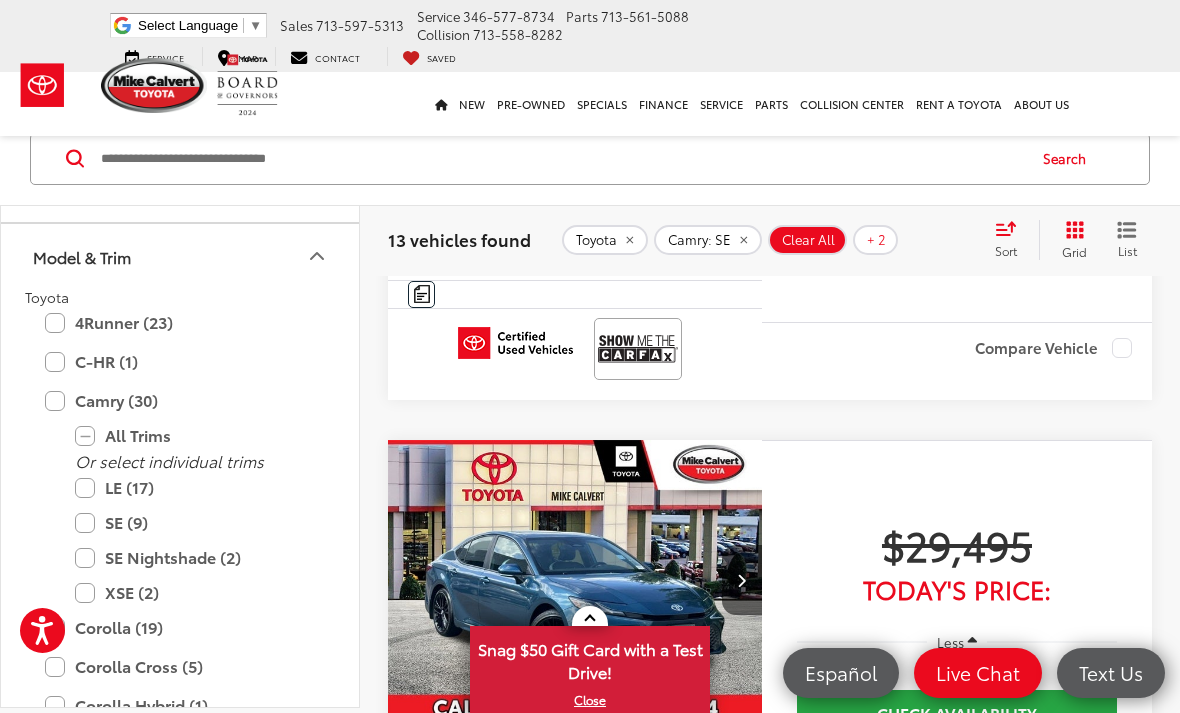 scroll, scrollTop: 3982, scrollLeft: 0, axis: vertical 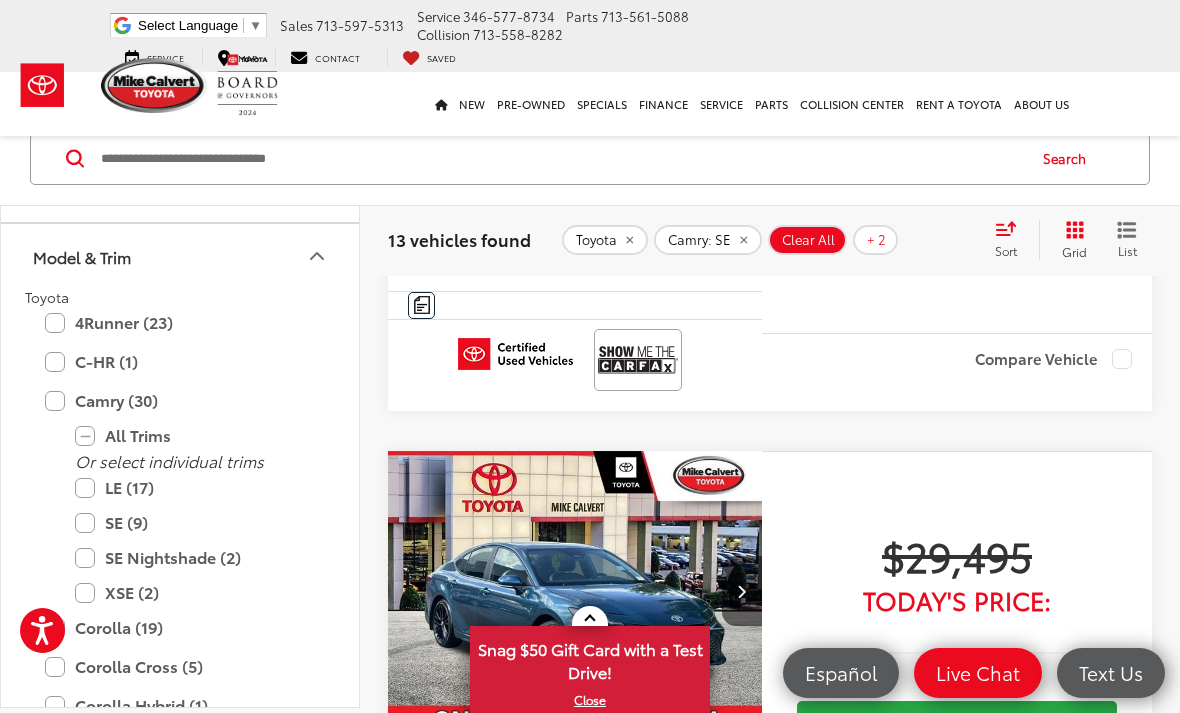 click at bounding box center [742, 1] 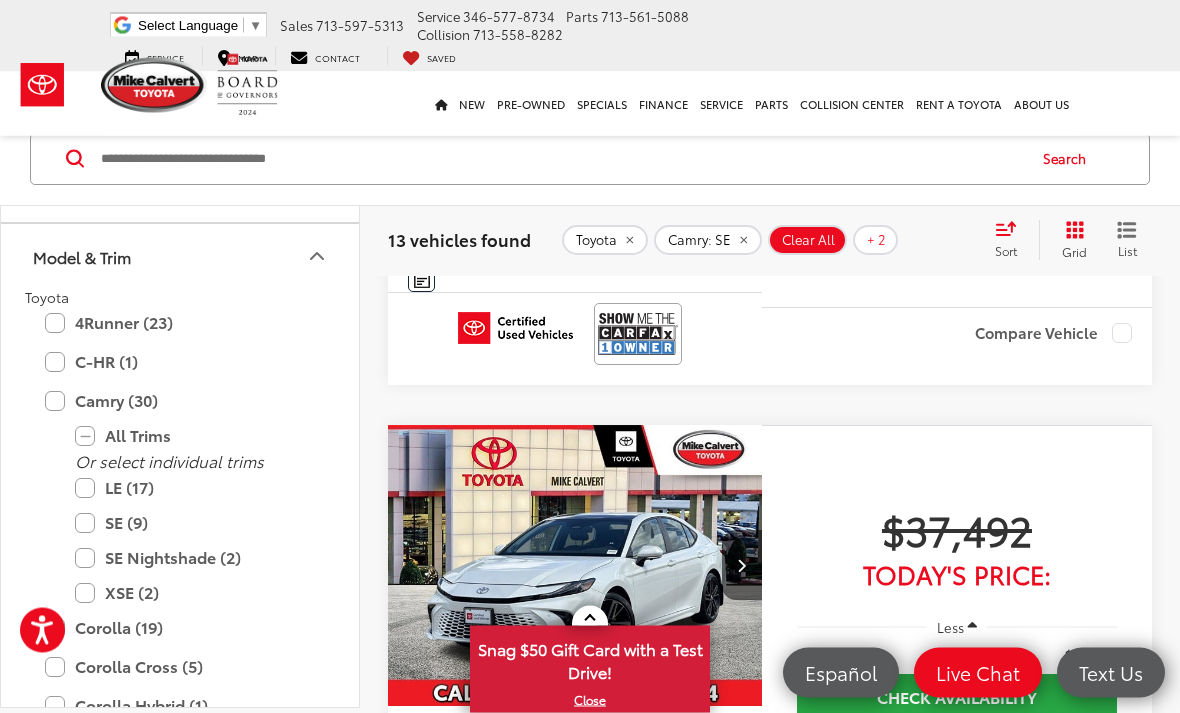 scroll, scrollTop: 6445, scrollLeft: 0, axis: vertical 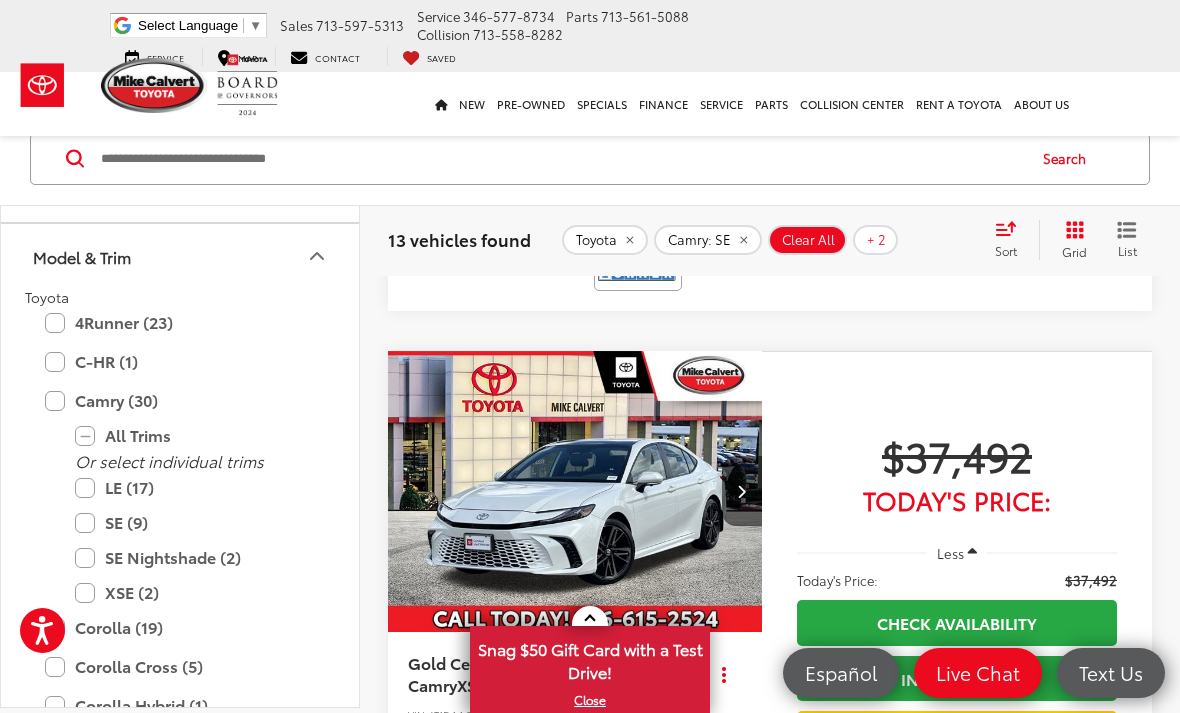 click at bounding box center (742, -100) 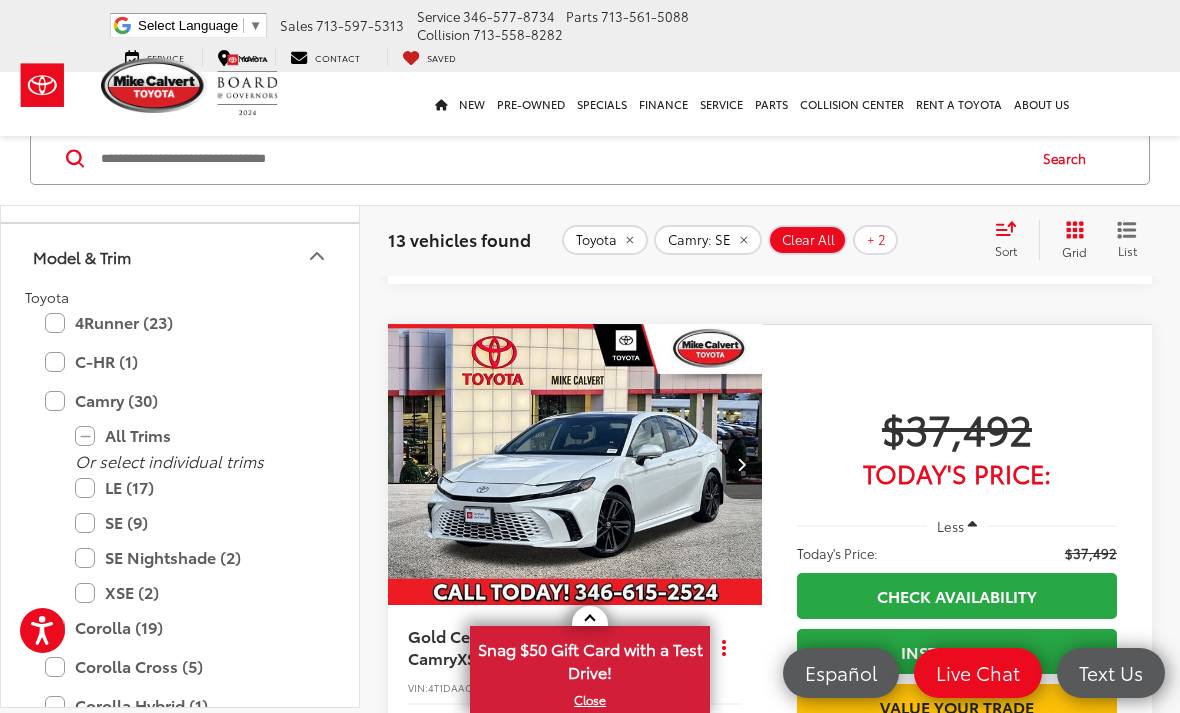 scroll, scrollTop: 6478, scrollLeft: 0, axis: vertical 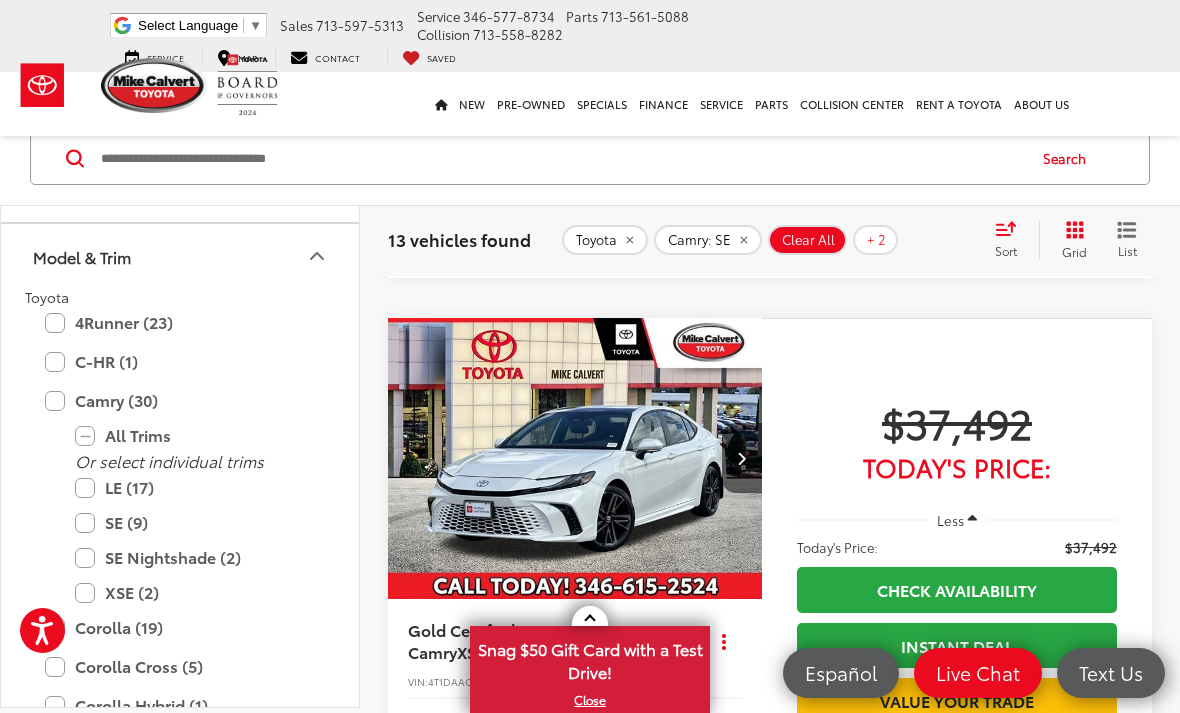 click at bounding box center (742, -133) 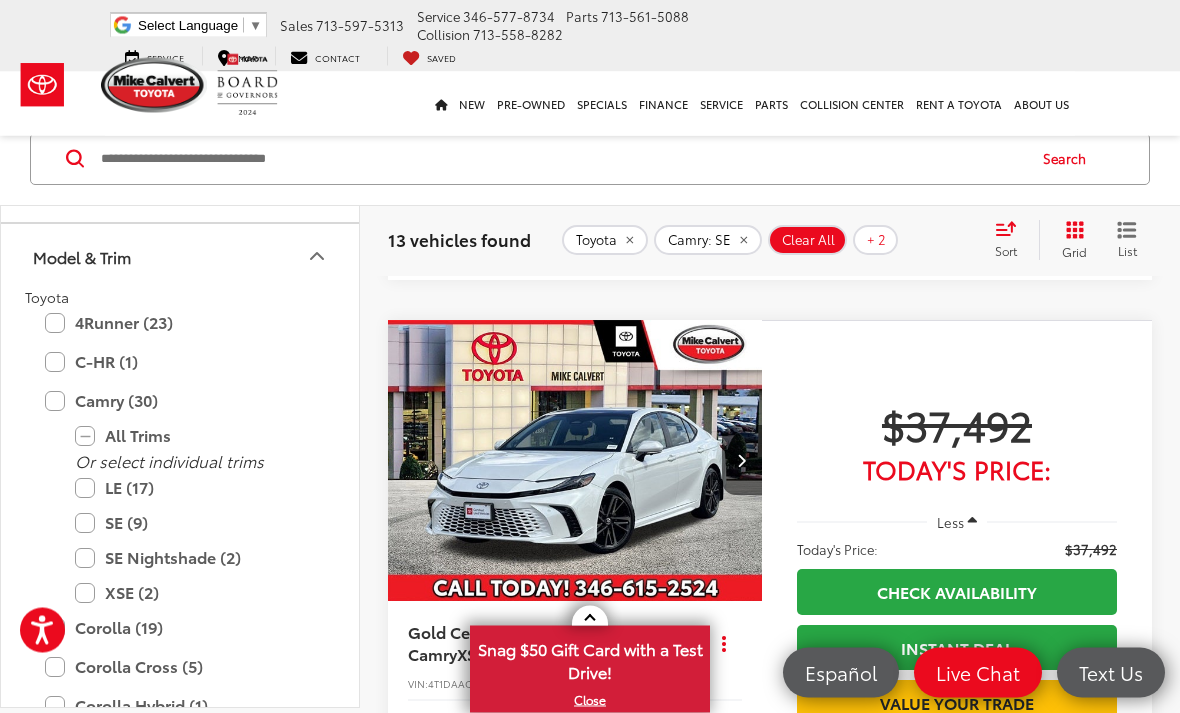 scroll, scrollTop: 6476, scrollLeft: 0, axis: vertical 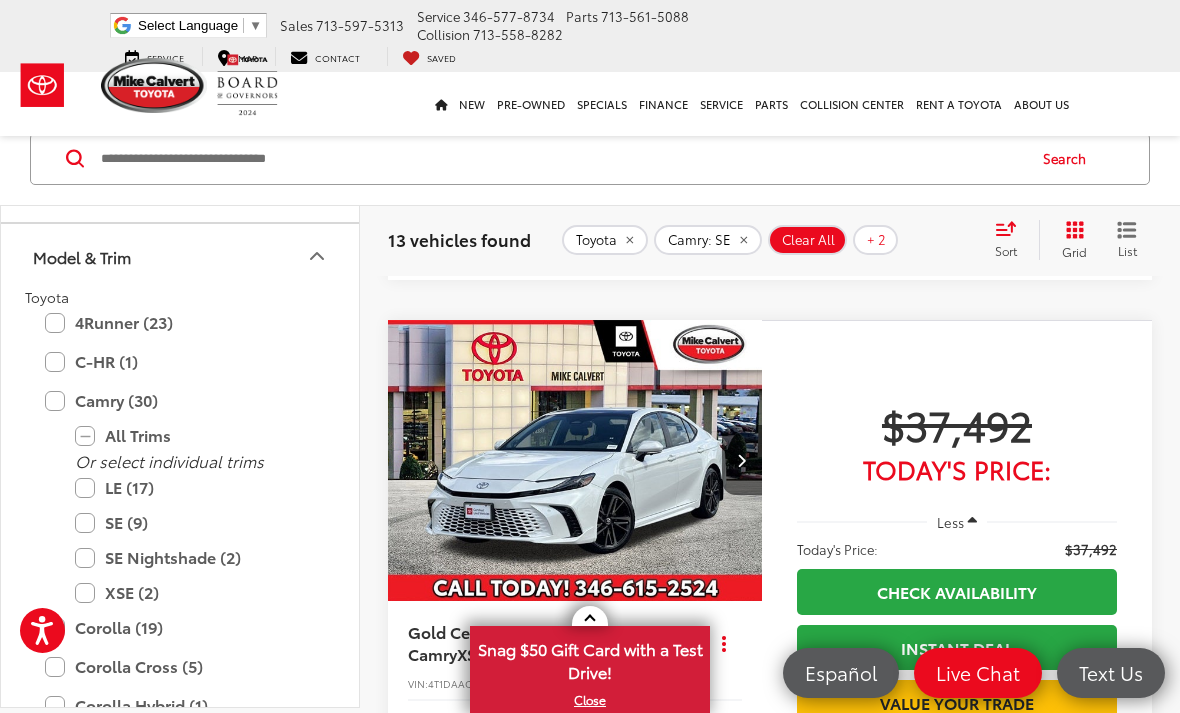 click at bounding box center (742, -131) 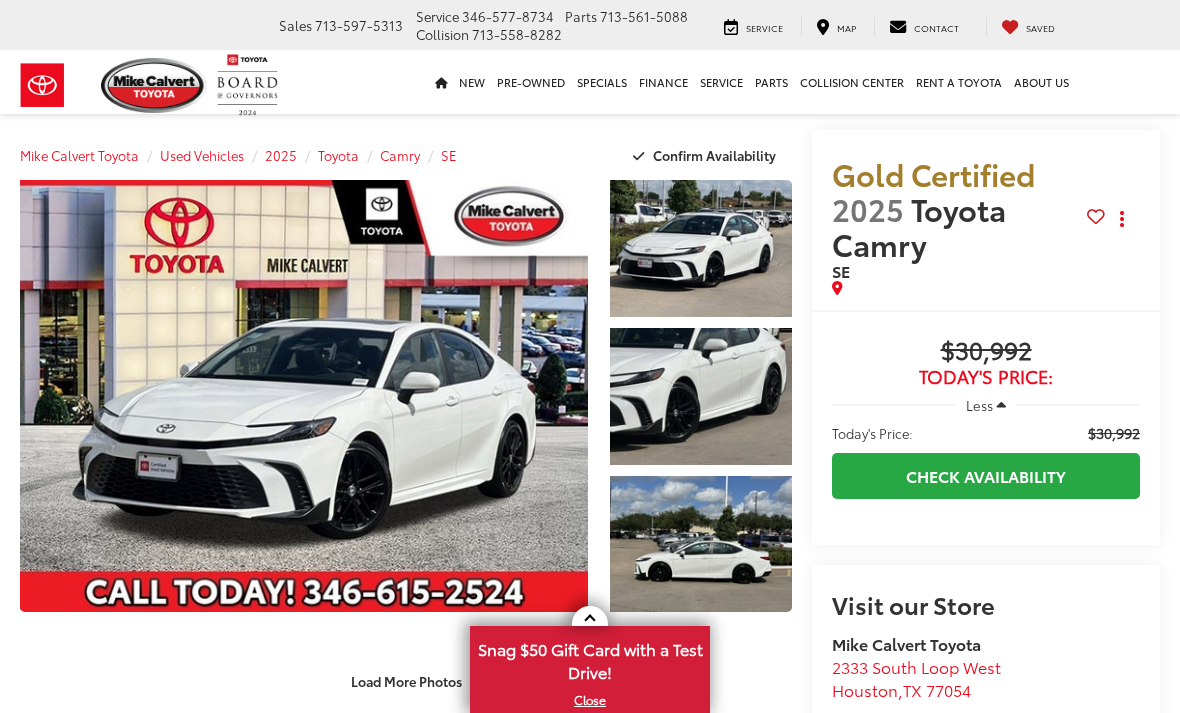 scroll, scrollTop: 0, scrollLeft: 0, axis: both 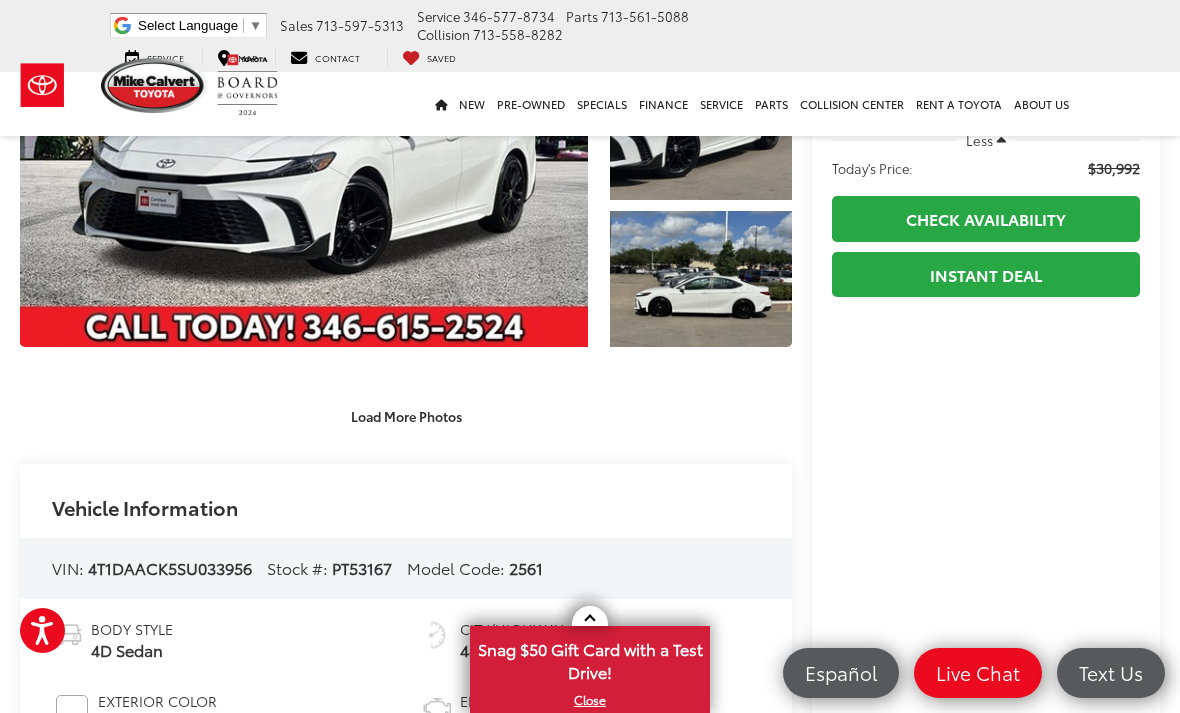 click on "Load More Photos" at bounding box center (406, 415) 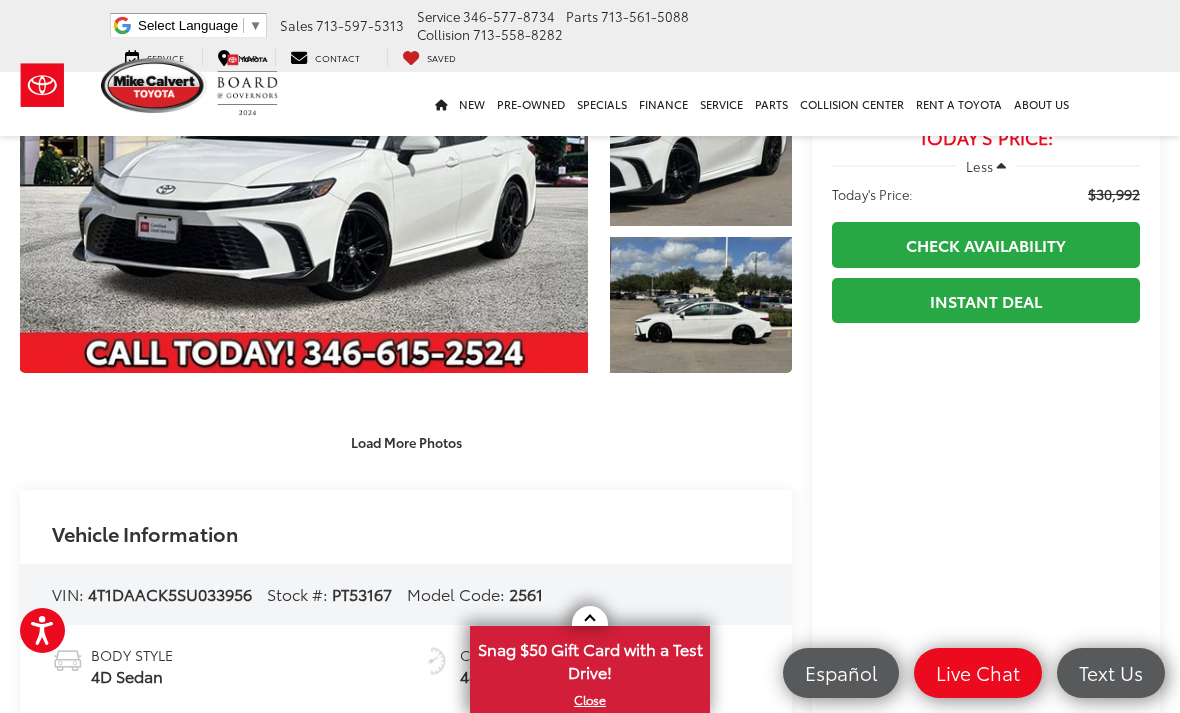 scroll, scrollTop: 237, scrollLeft: 0, axis: vertical 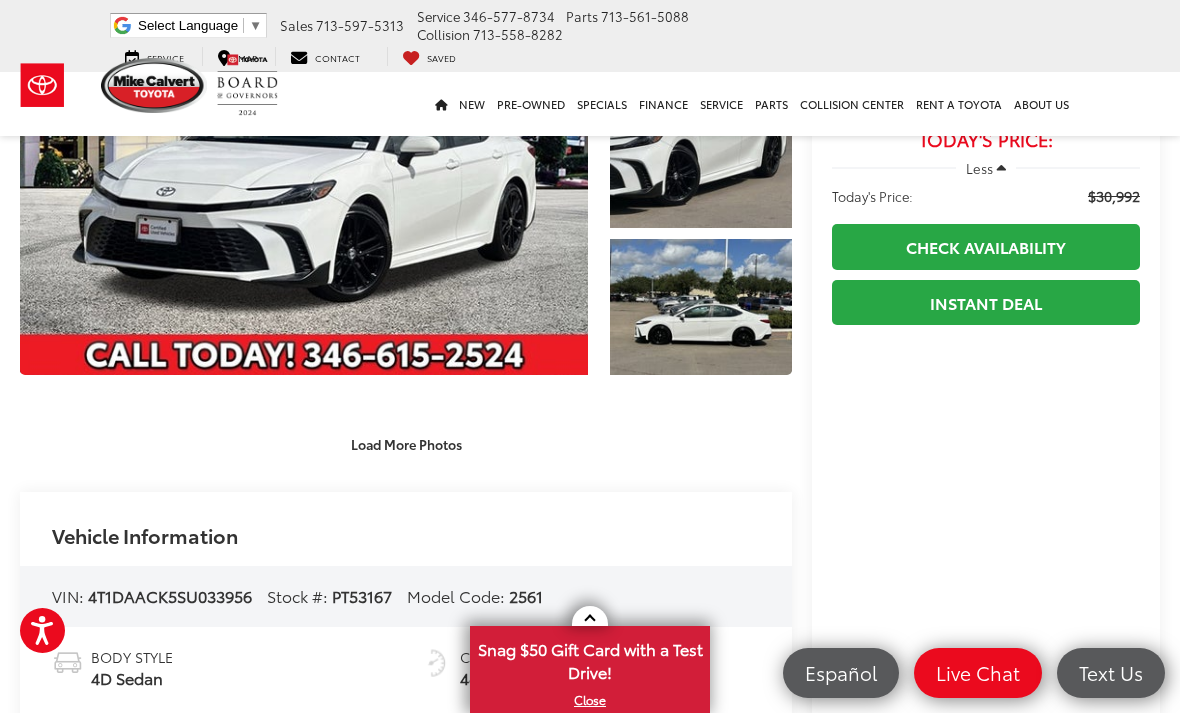 click on "Load More Photos" at bounding box center [406, 443] 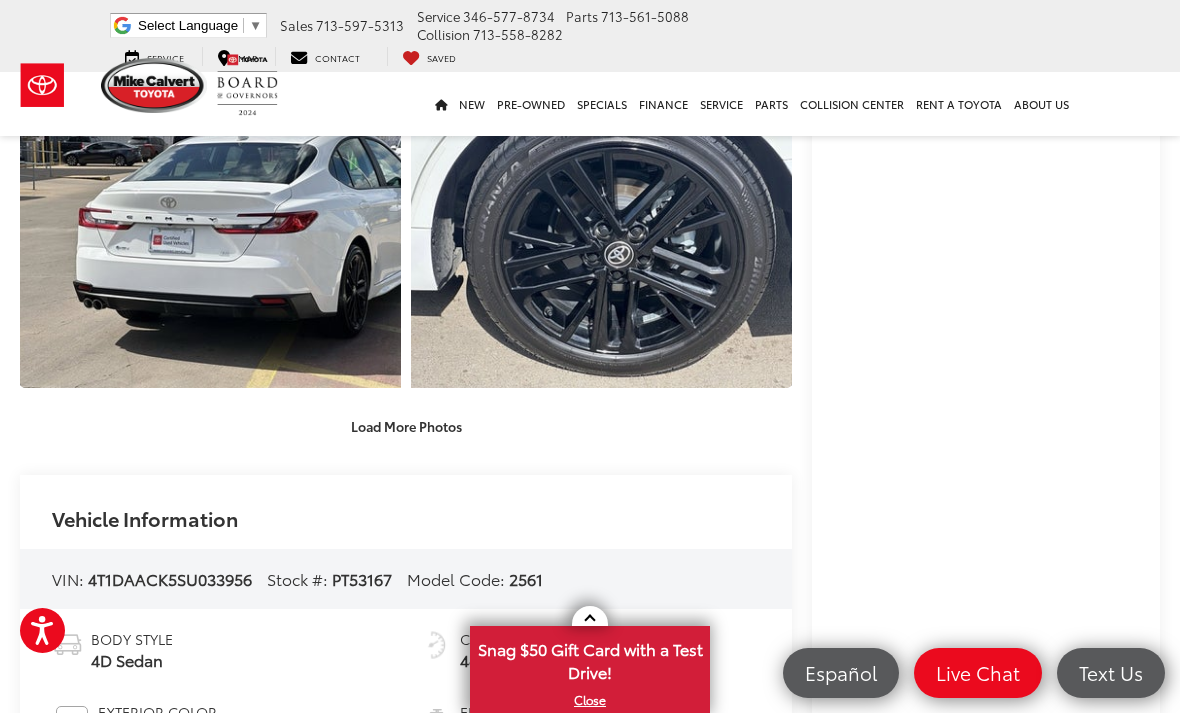 scroll, scrollTop: 832, scrollLeft: 0, axis: vertical 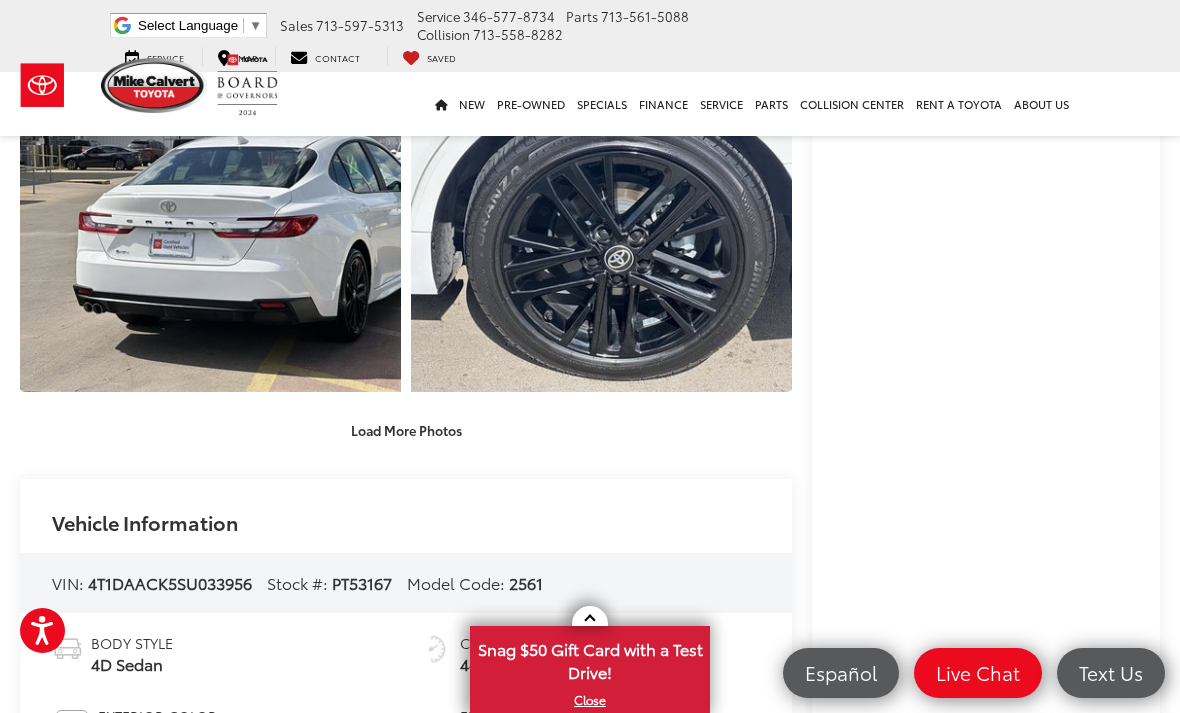 click on "Load More Photos" at bounding box center (406, 430) 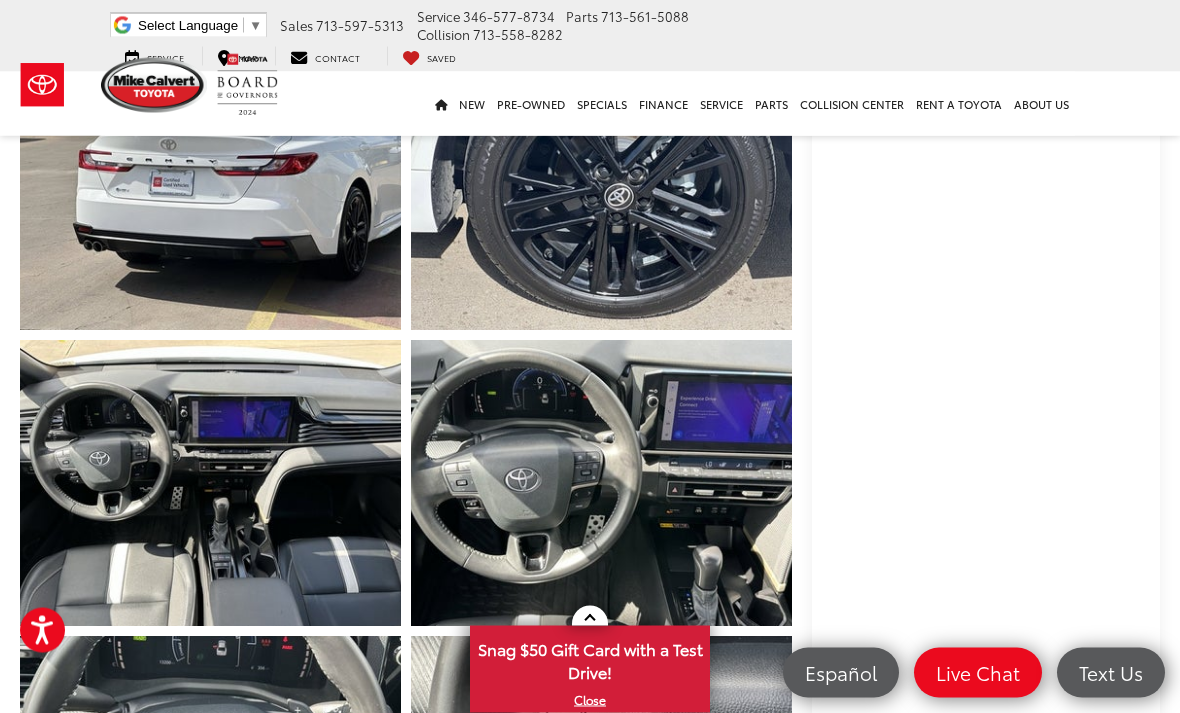 scroll, scrollTop: 1081, scrollLeft: 0, axis: vertical 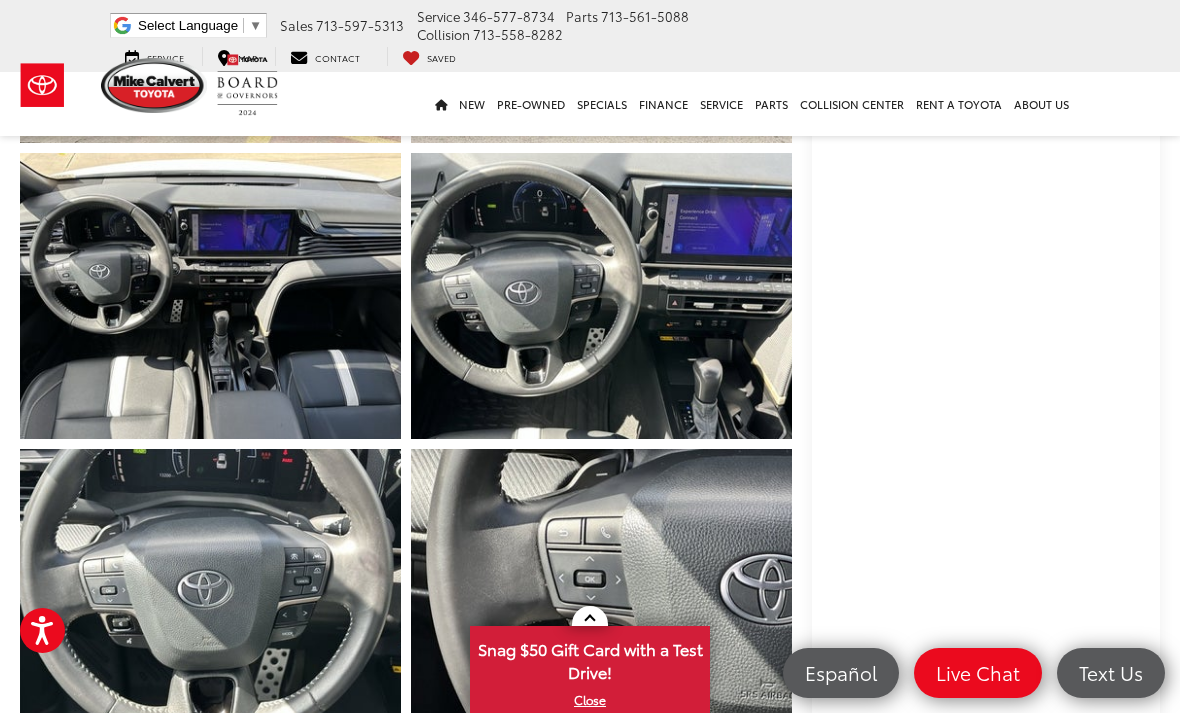 click at bounding box center [601, 592] 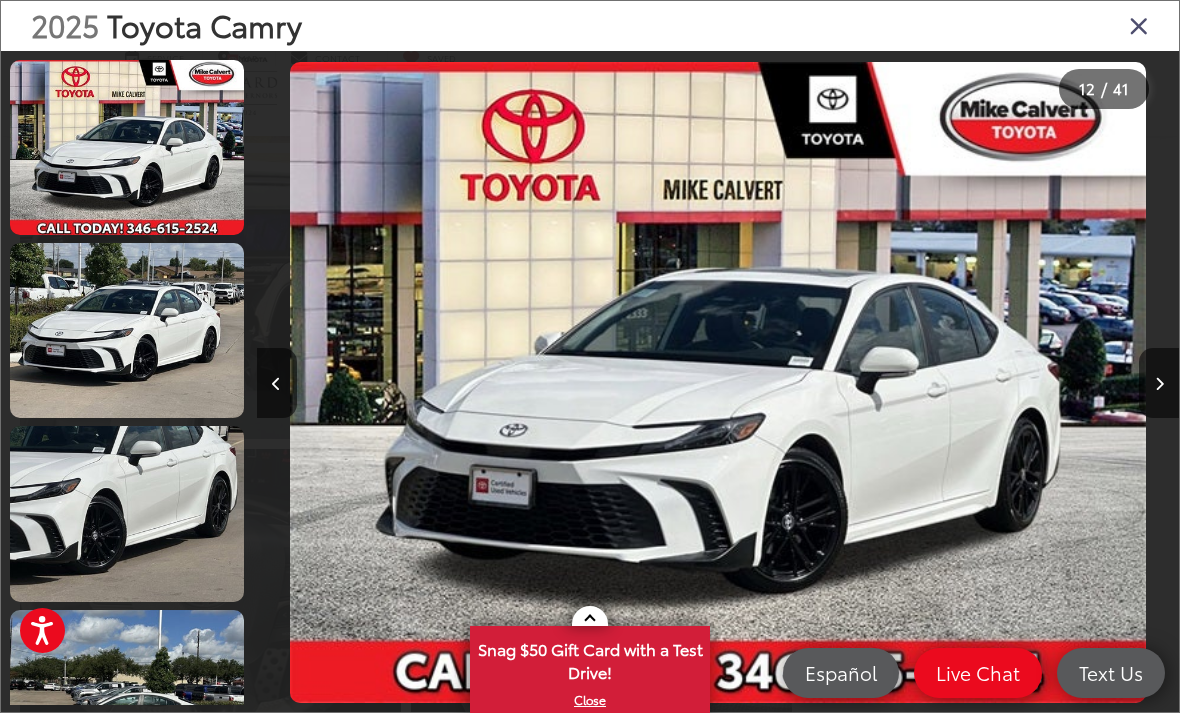 scroll, scrollTop: 1763, scrollLeft: 0, axis: vertical 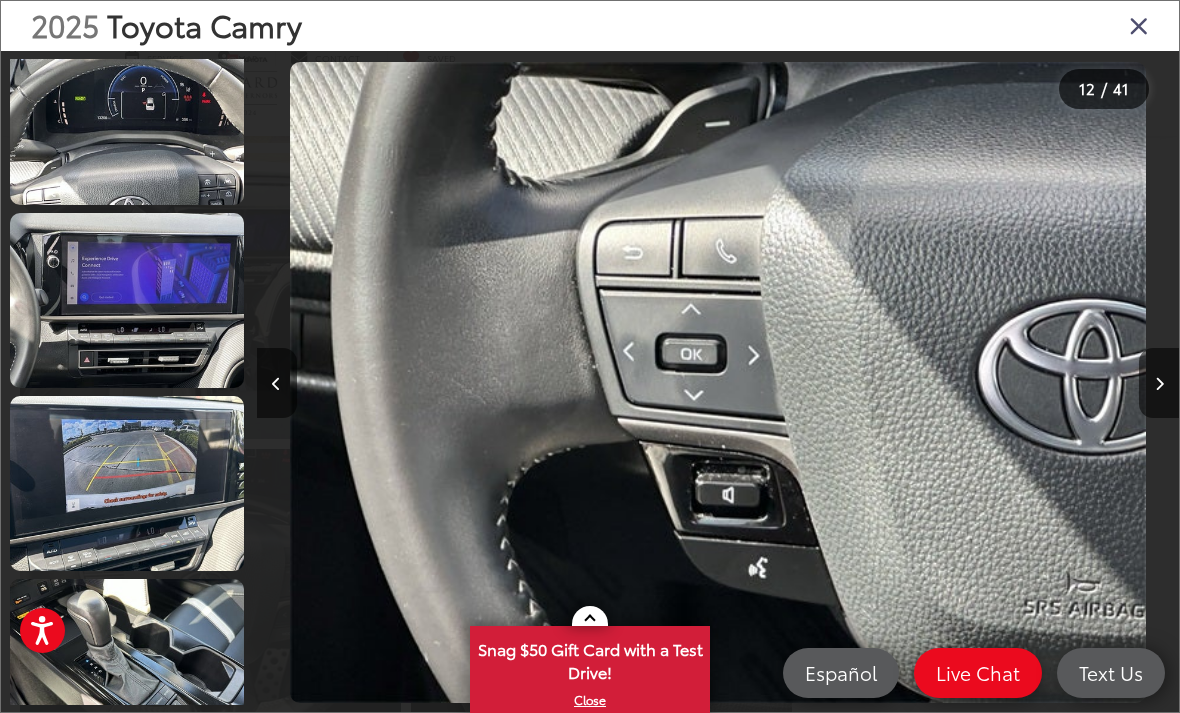 click at bounding box center (127, 666) 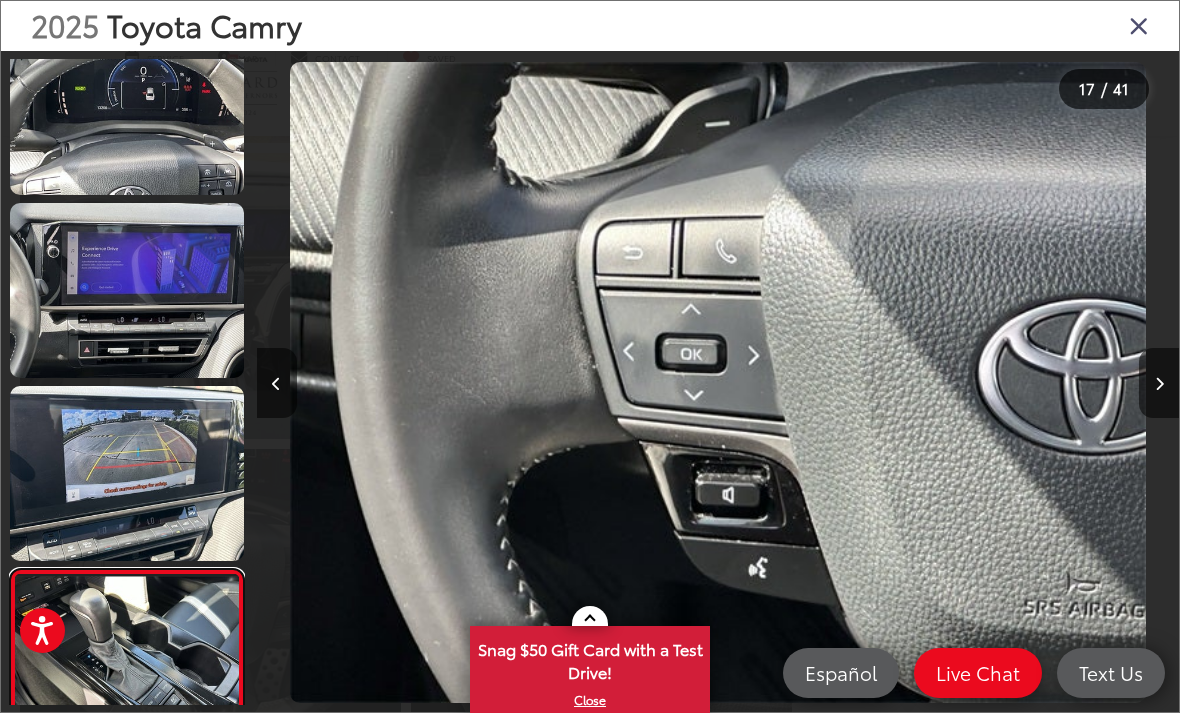 scroll, scrollTop: 0, scrollLeft: 13379, axis: horizontal 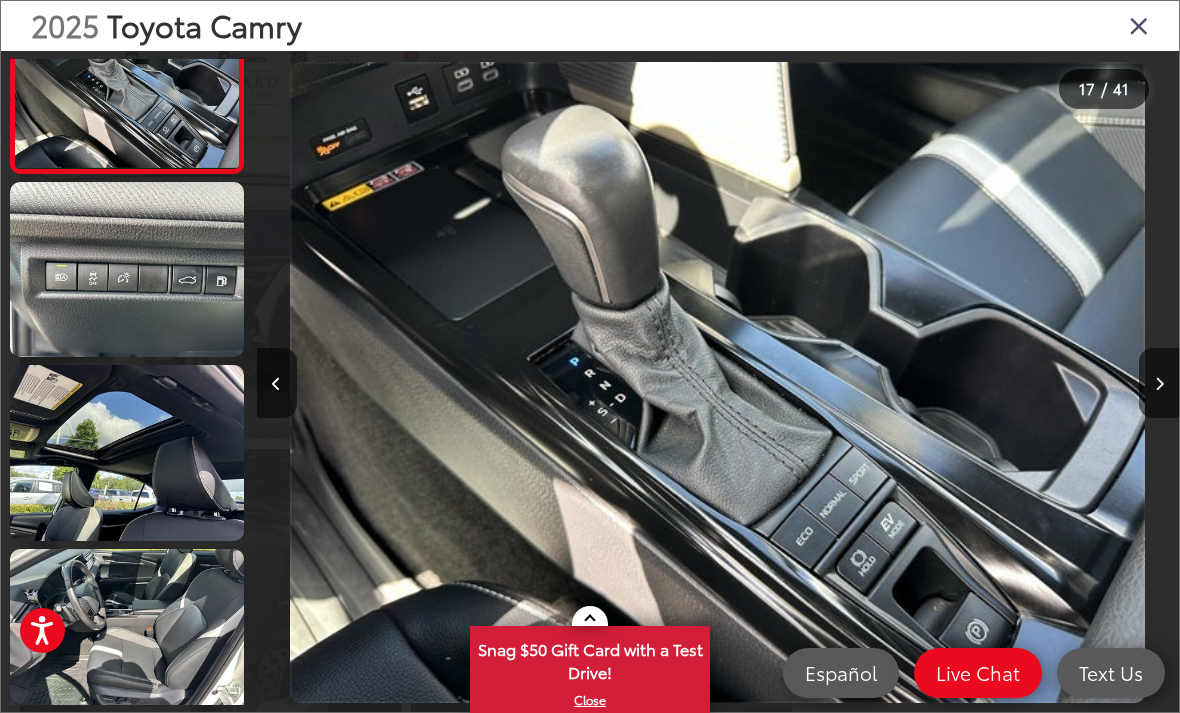click at bounding box center [127, 452] 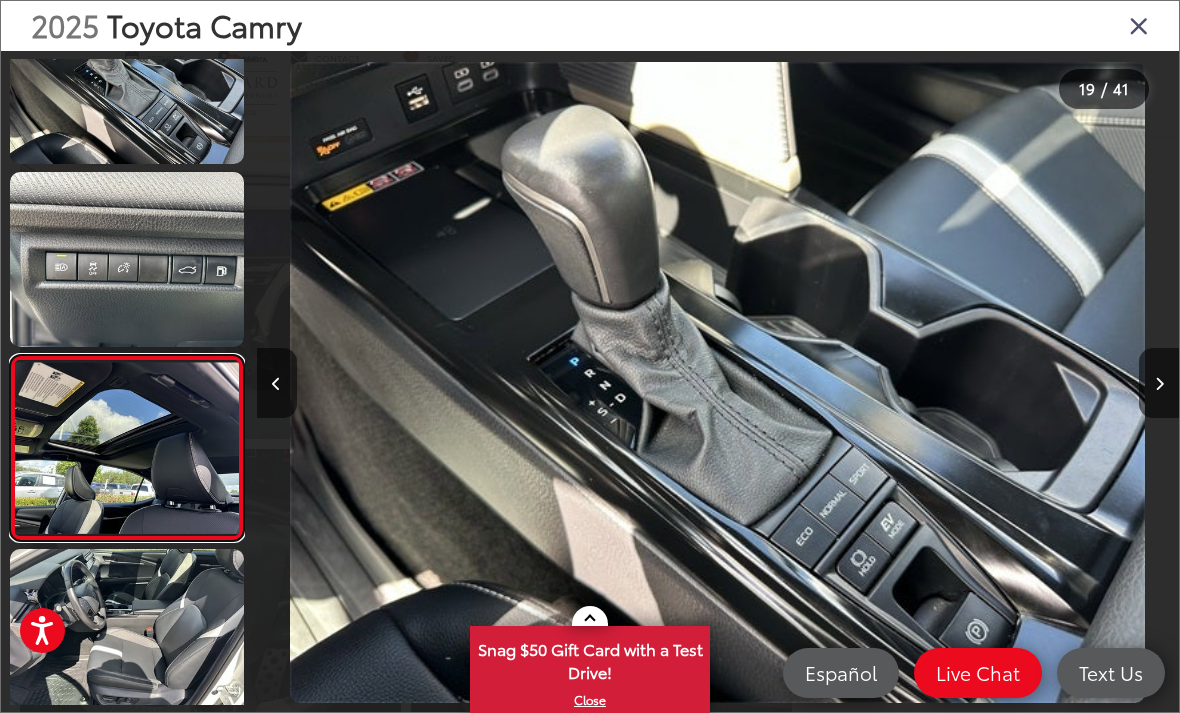 scroll, scrollTop: 0, scrollLeft: 16361, axis: horizontal 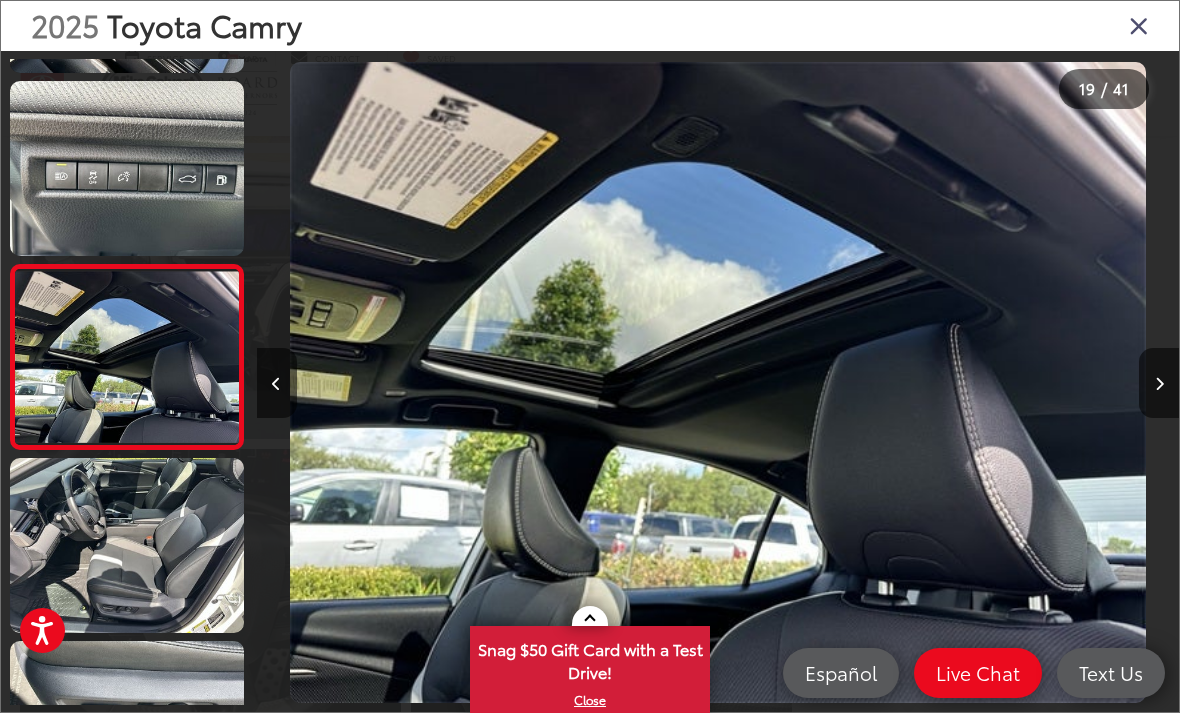 click at bounding box center (127, 545) 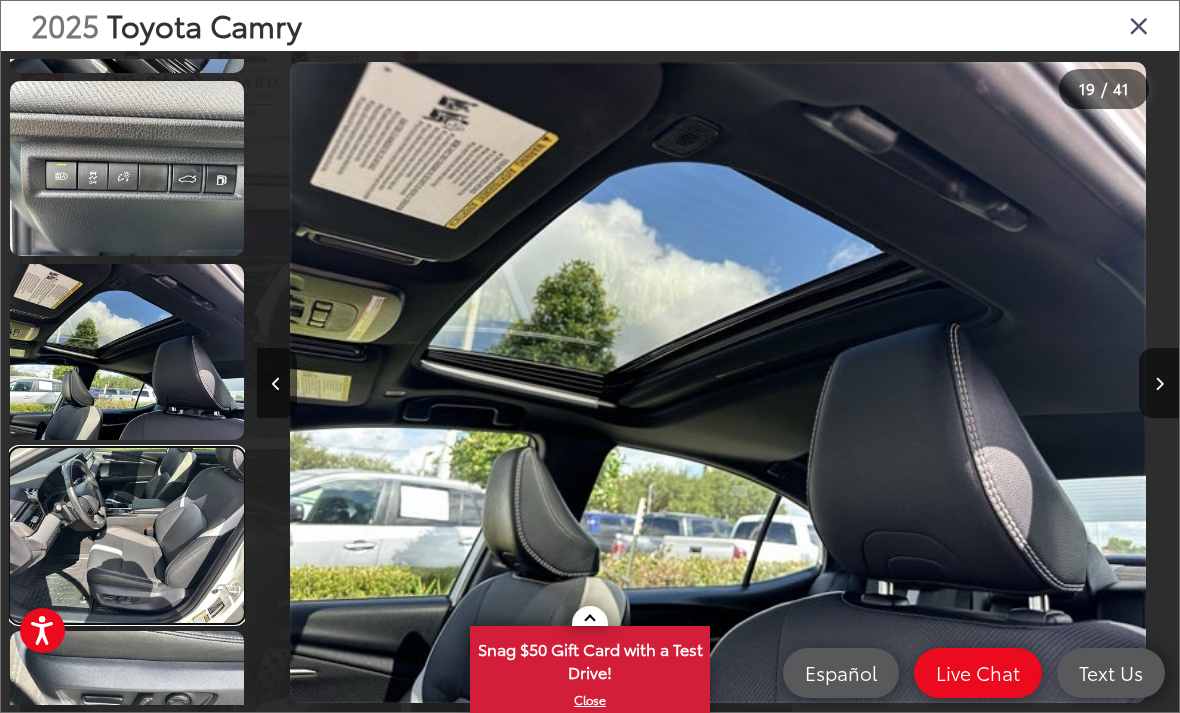 scroll, scrollTop: 0, scrollLeft: 17404, axis: horizontal 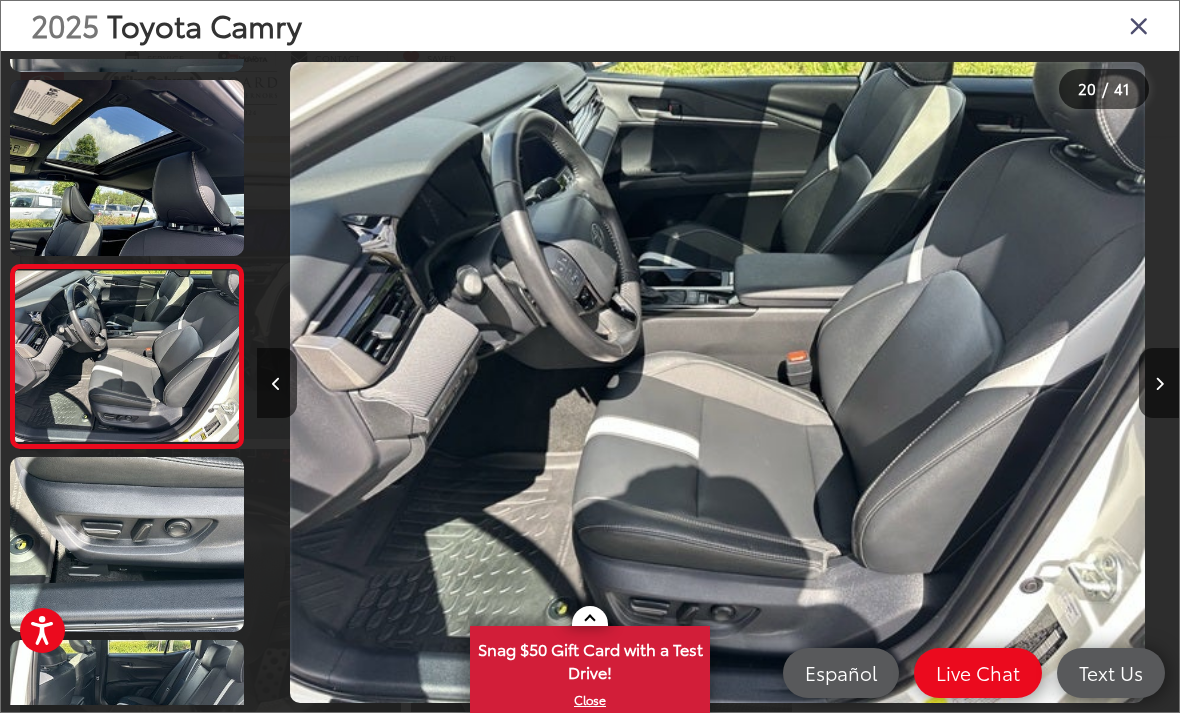 click at bounding box center [127, 544] 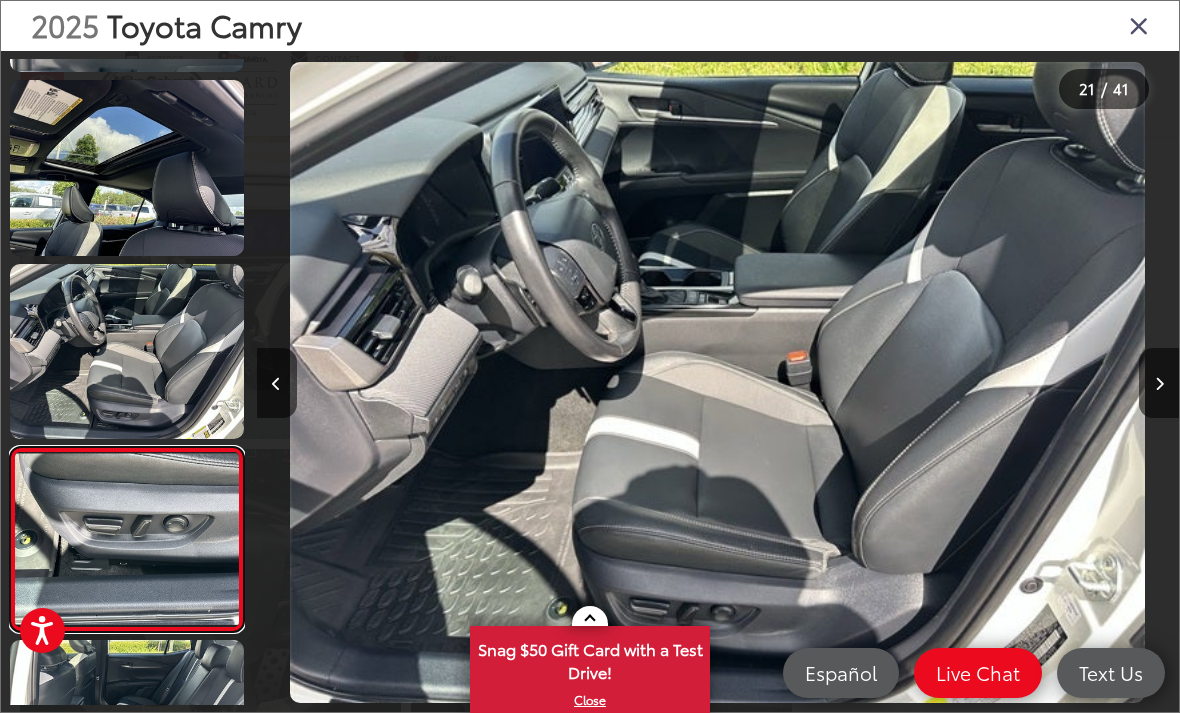 scroll, scrollTop: 0, scrollLeft: 18367, axis: horizontal 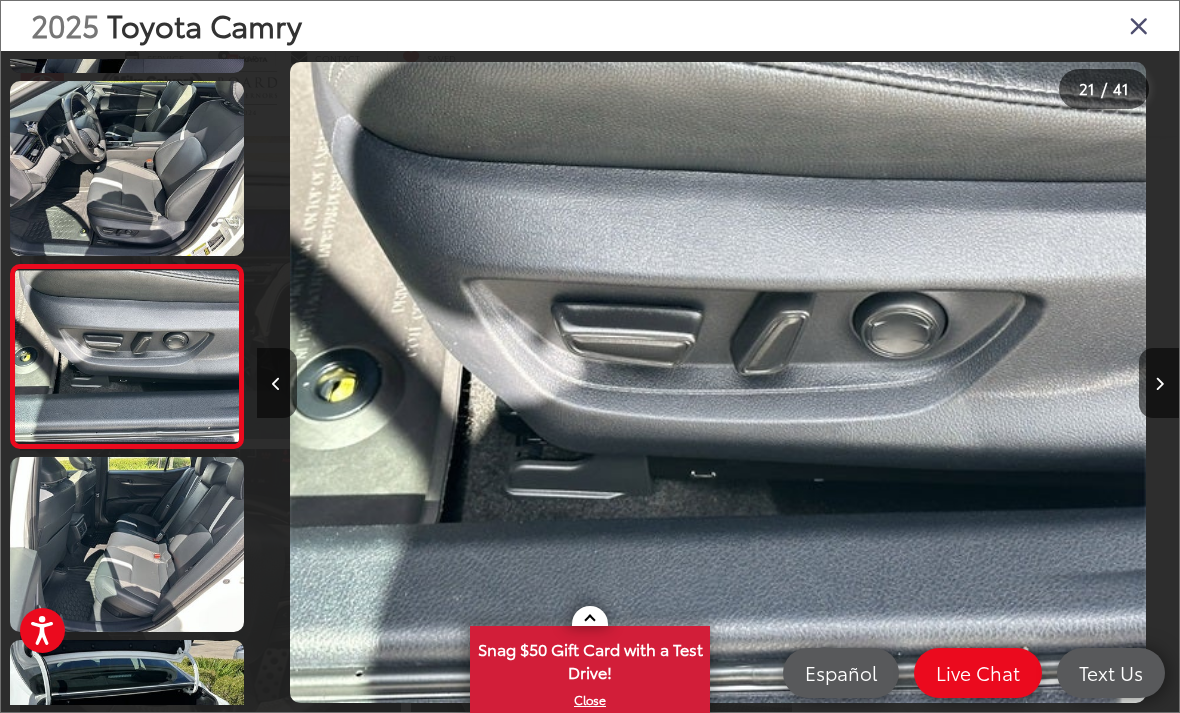 click at bounding box center (127, 727) 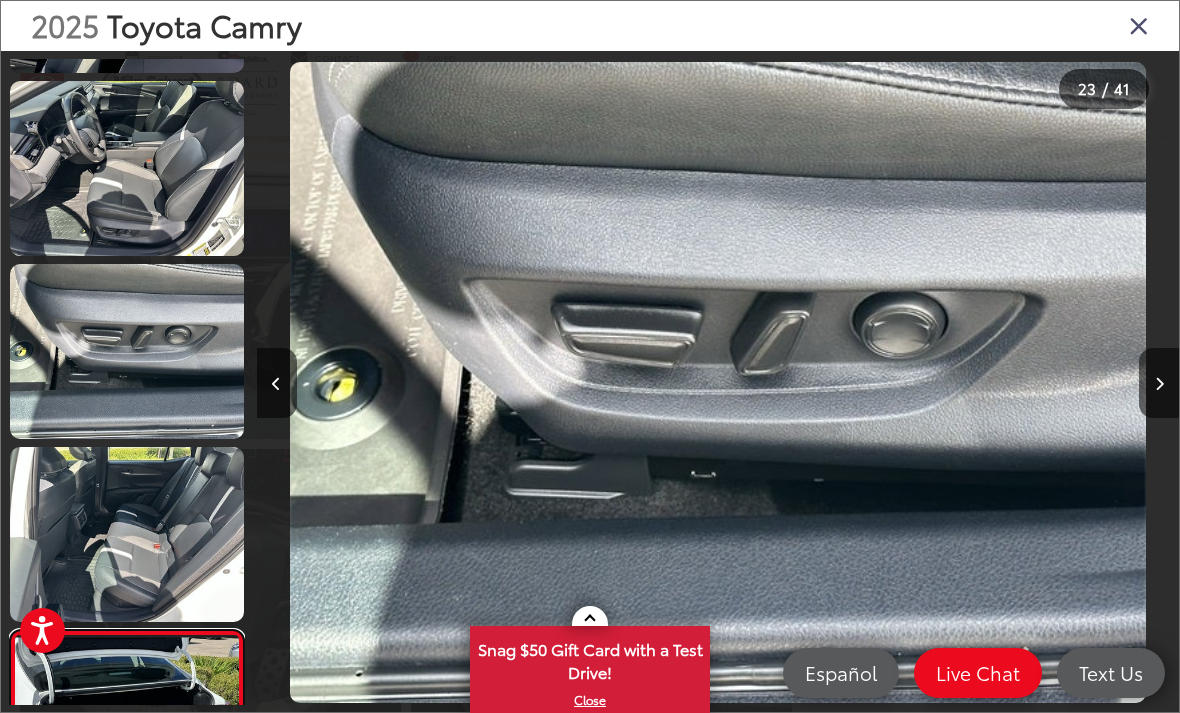 scroll, scrollTop: 3723, scrollLeft: 0, axis: vertical 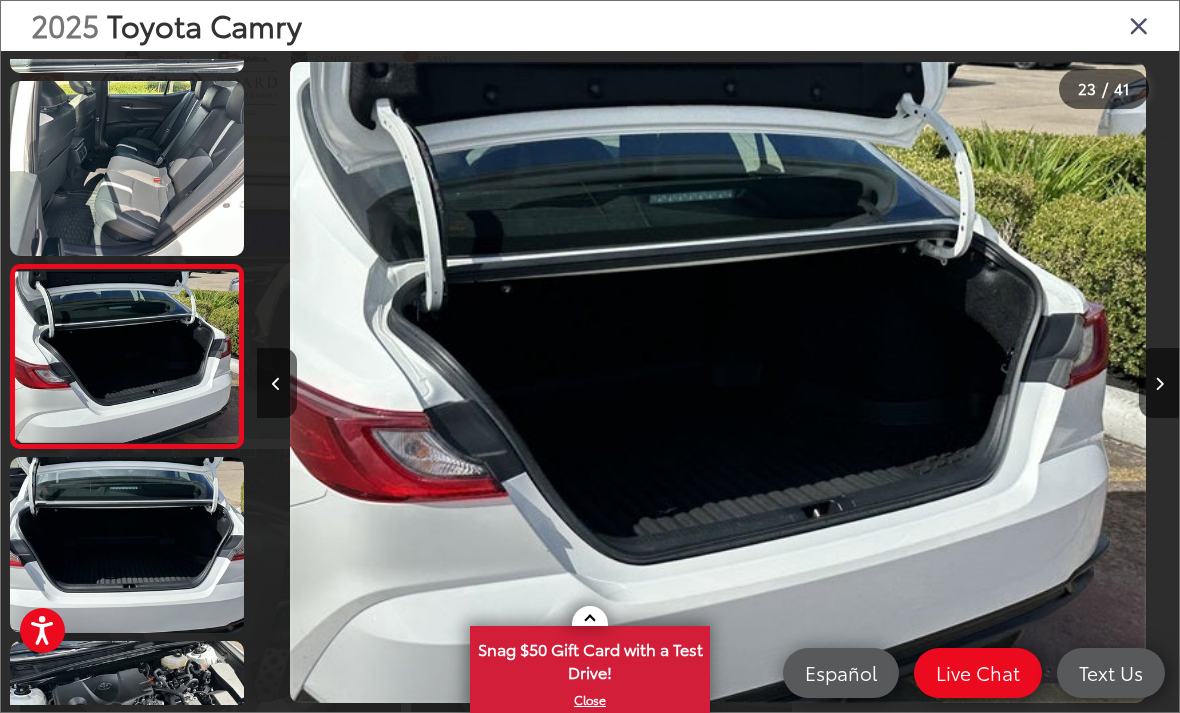 click at bounding box center [127, 728] 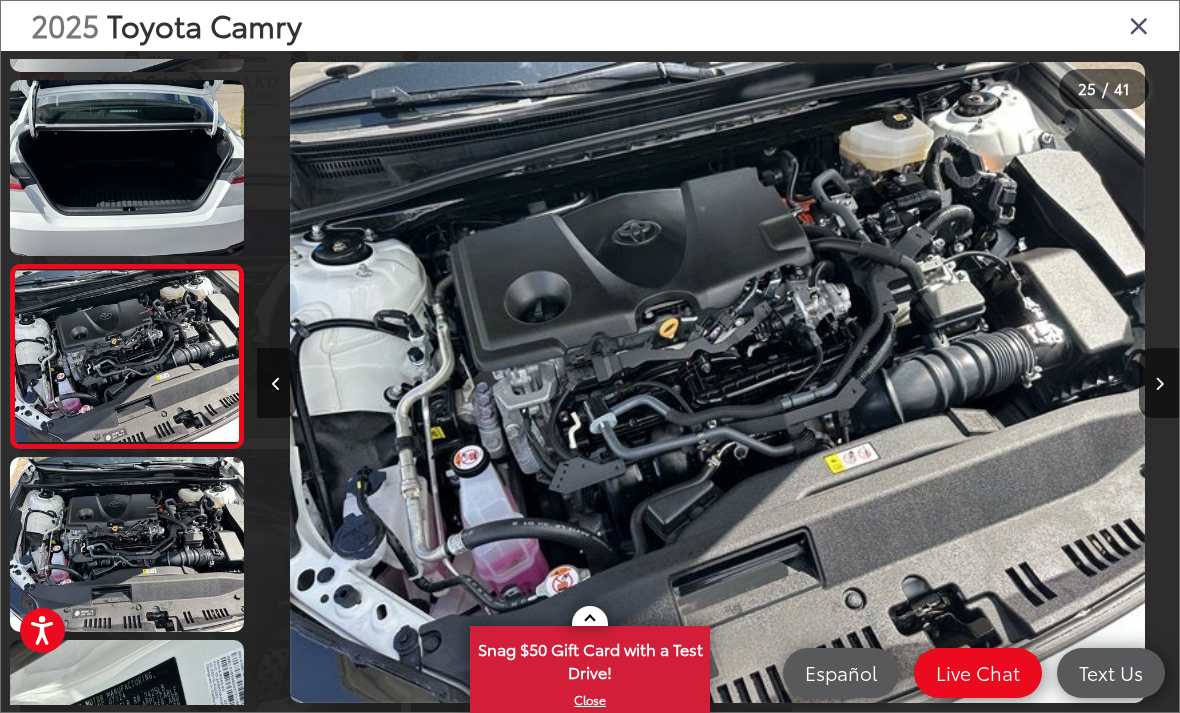click at bounding box center [127, 727] 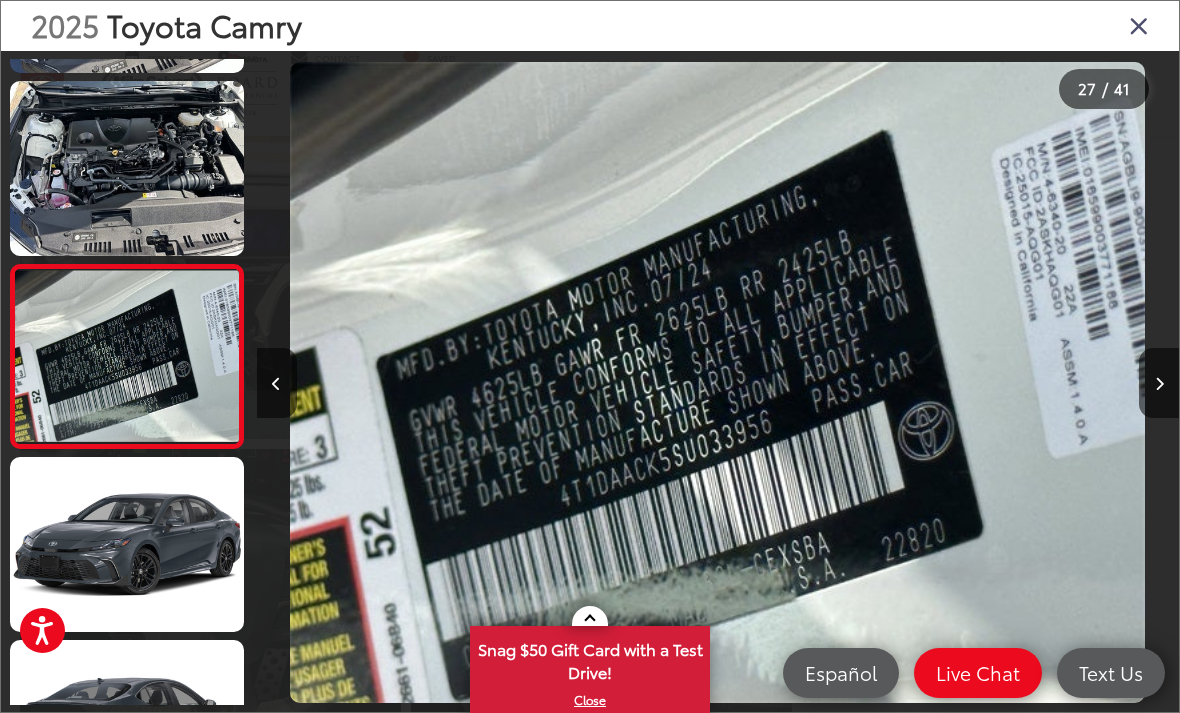 click at bounding box center (1139, 25) 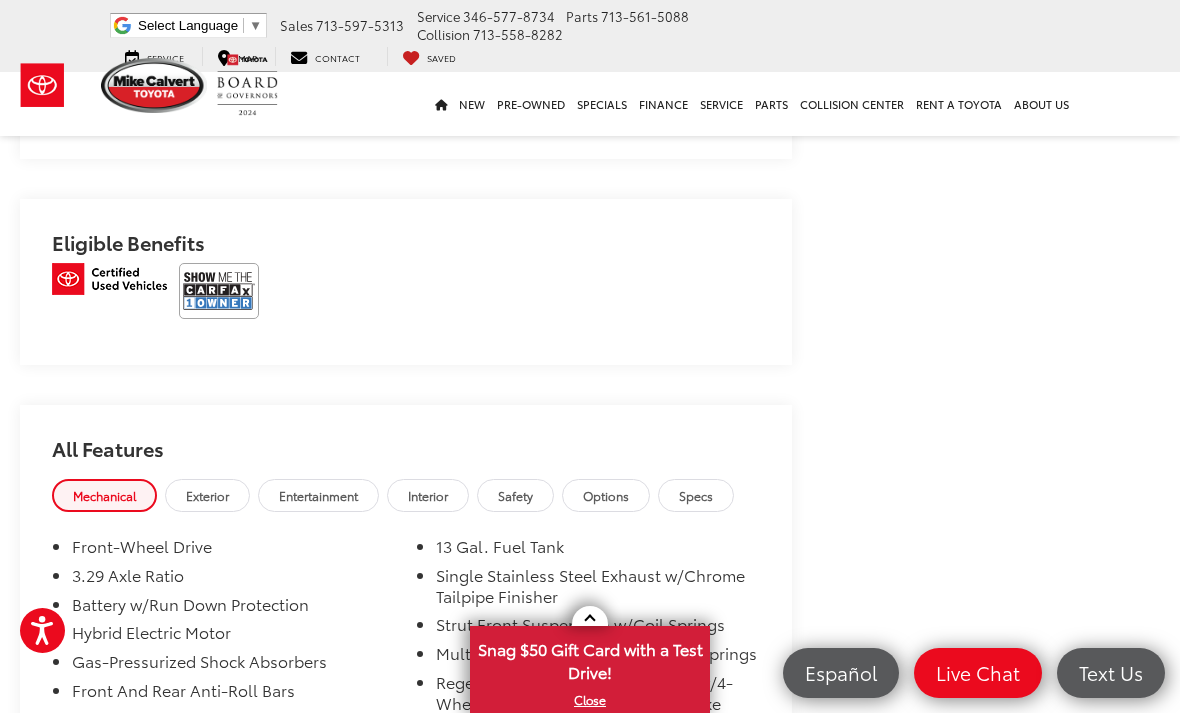 click at bounding box center [219, 291] 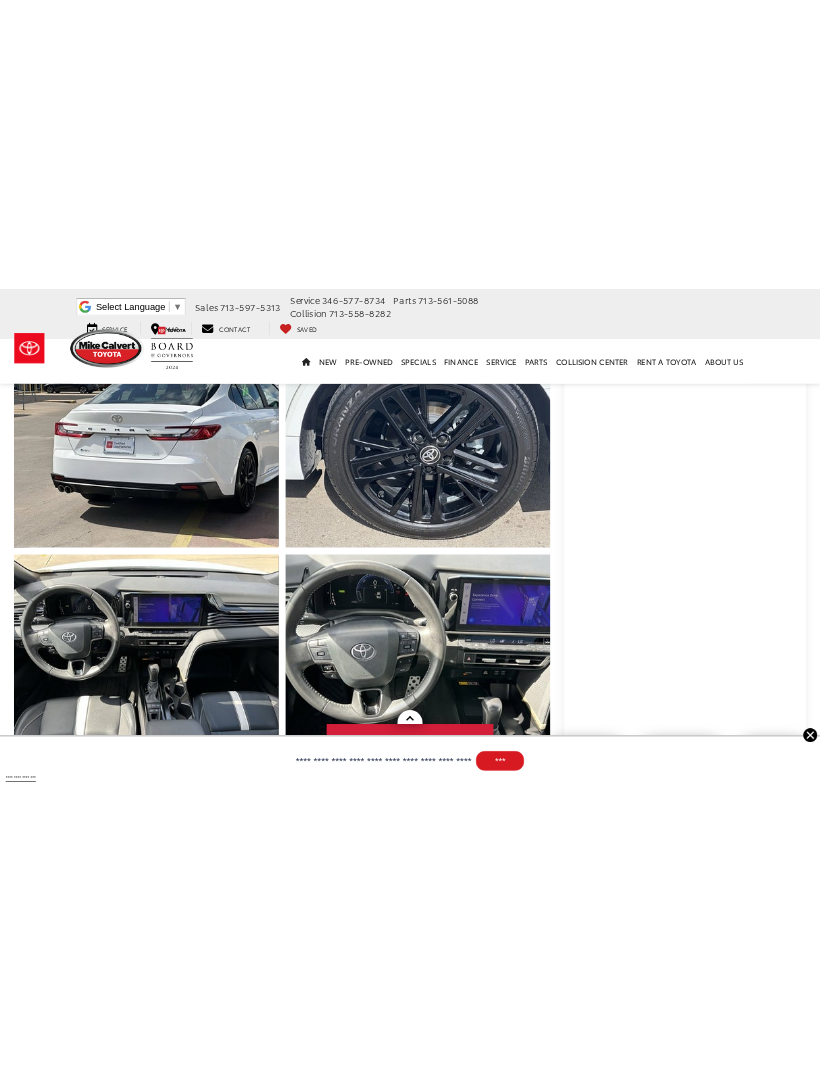 scroll, scrollTop: 733, scrollLeft: 0, axis: vertical 